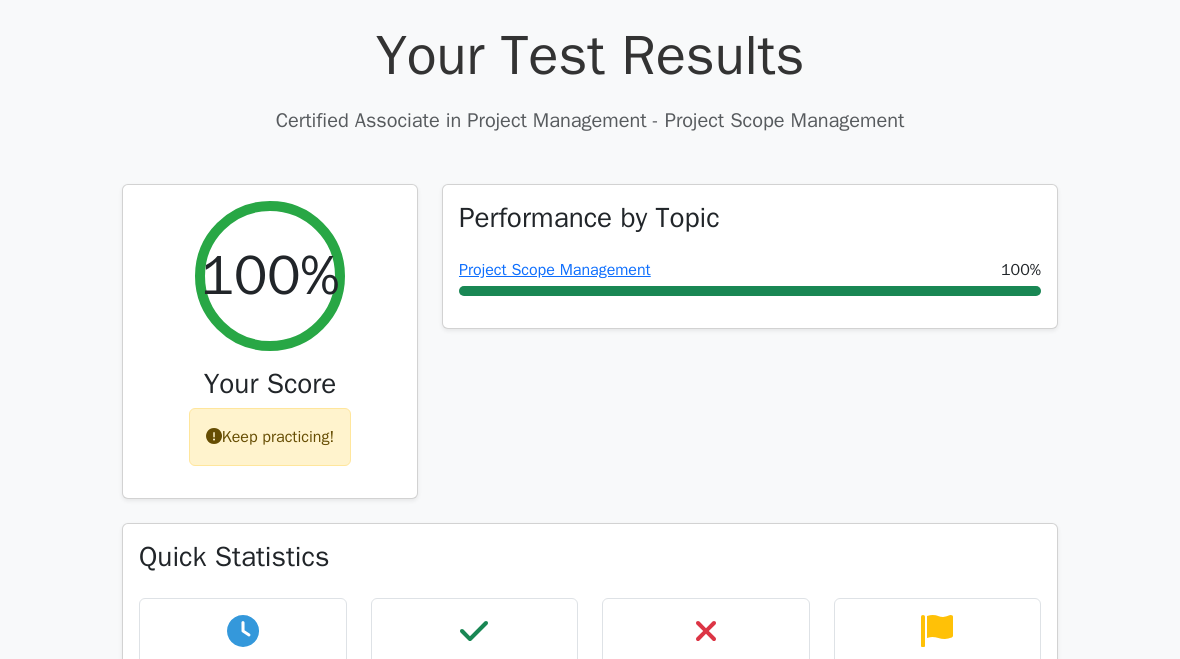 scroll, scrollTop: 0, scrollLeft: 0, axis: both 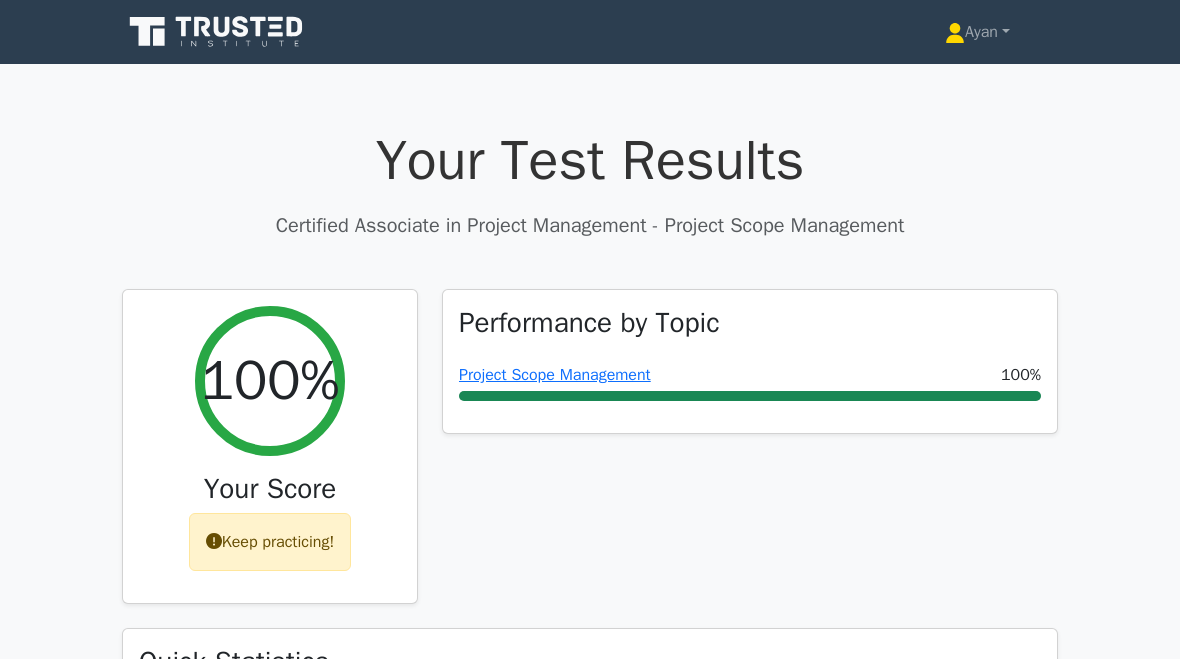 click 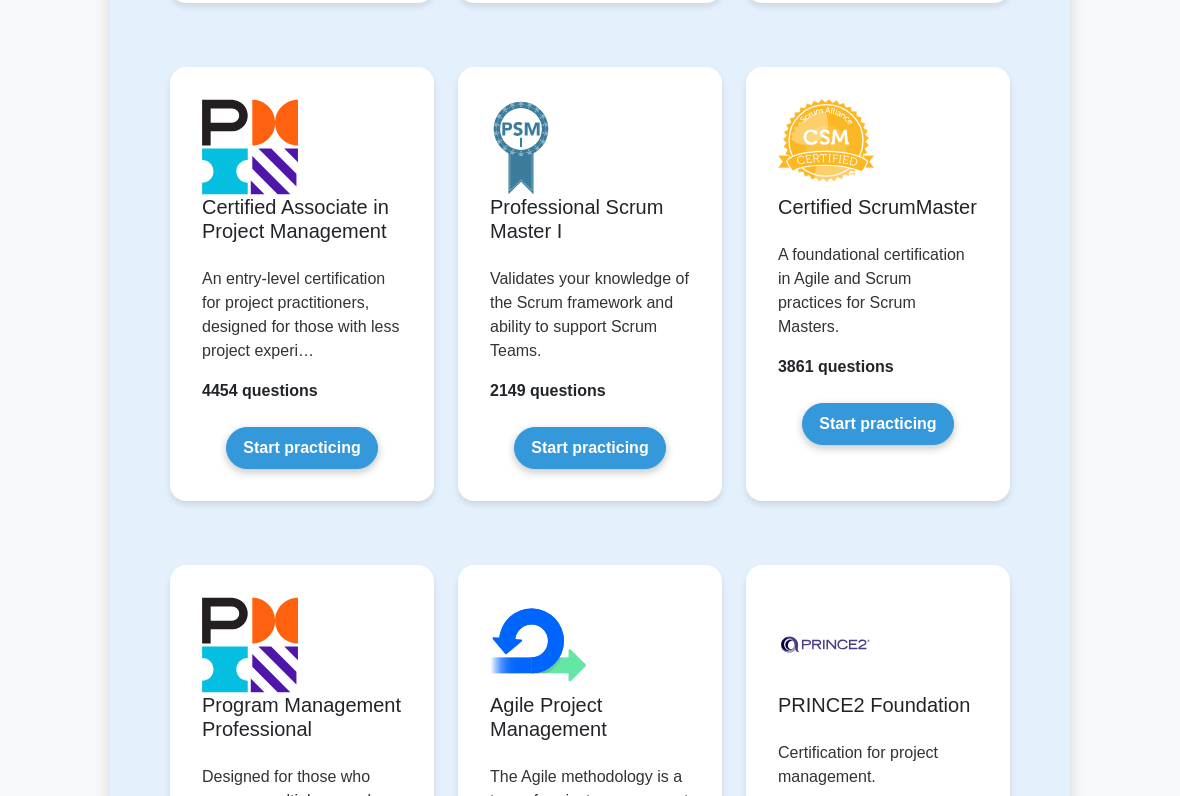 scroll, scrollTop: 945, scrollLeft: 0, axis: vertical 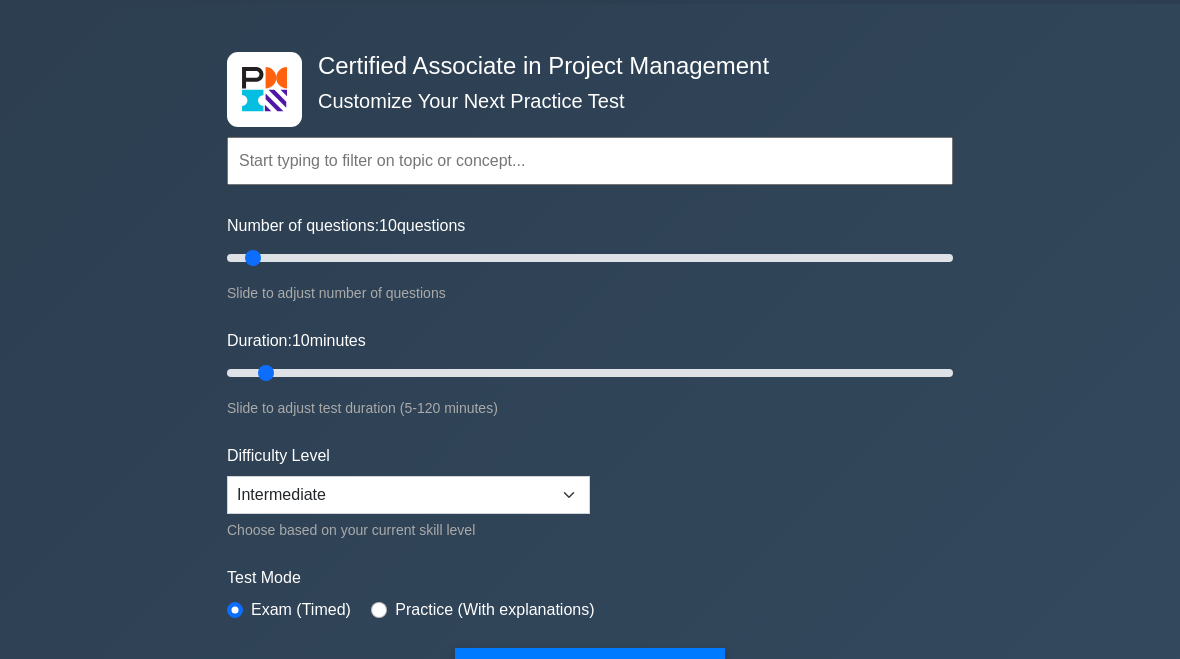click on "Number of questions:  10  questions" at bounding box center (346, 227) 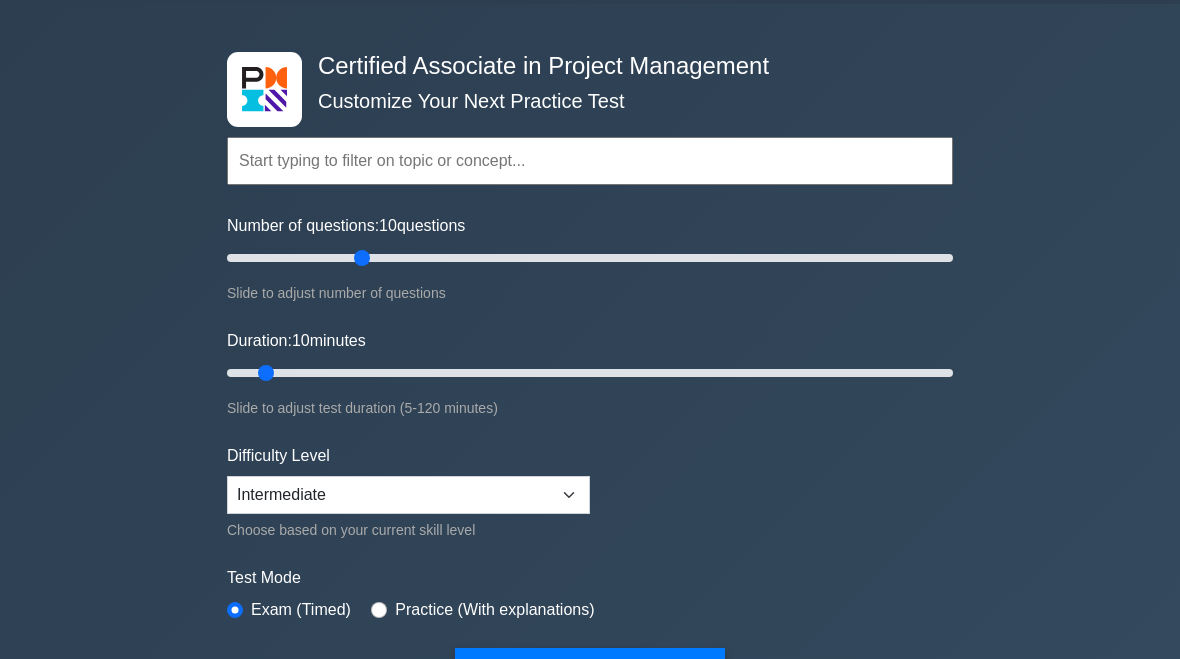 click on "Number of questions:  10  questions" at bounding box center (590, 259) 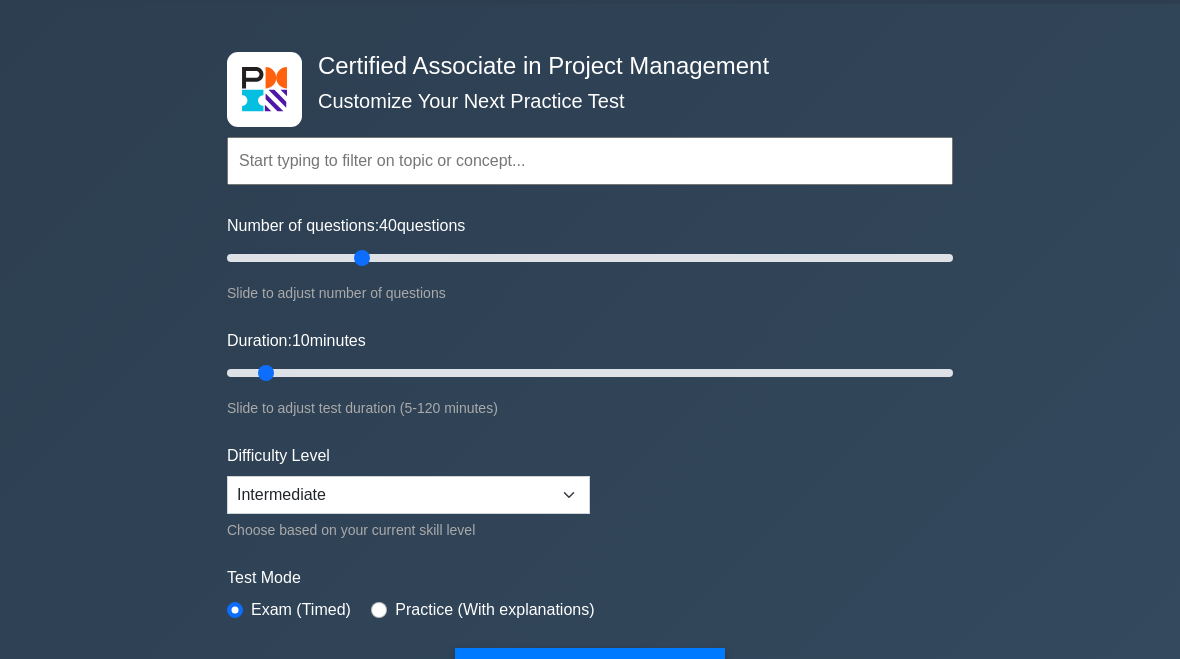 type on "25" 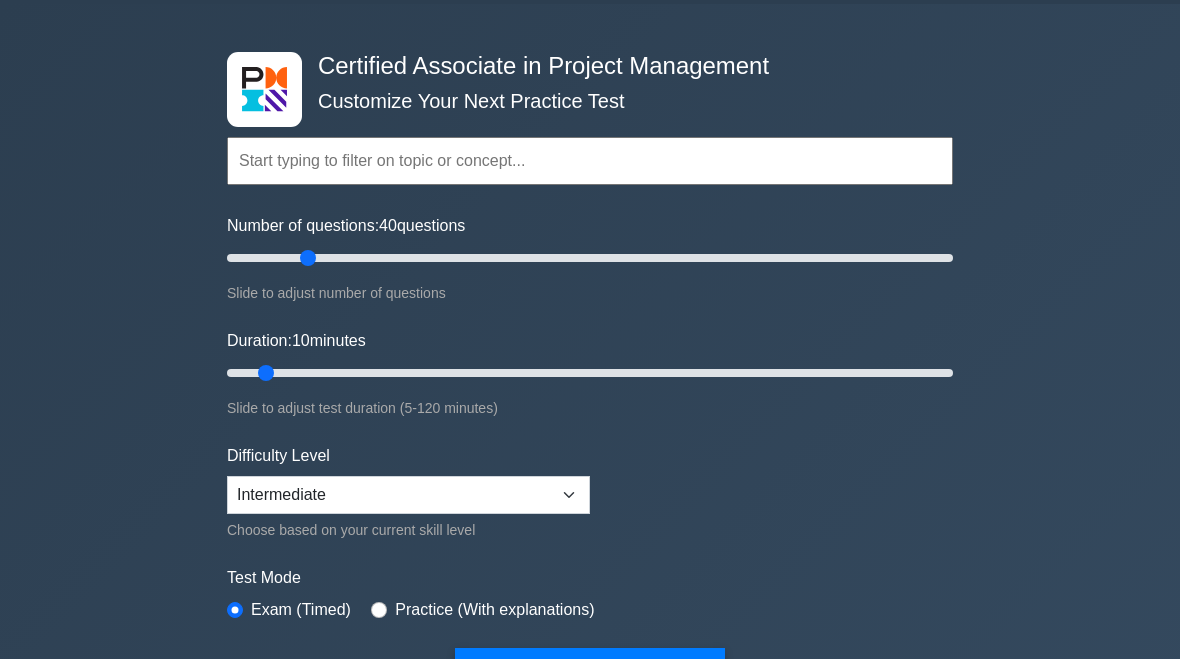 click on "Number of questions:  40  questions" at bounding box center (590, 258) 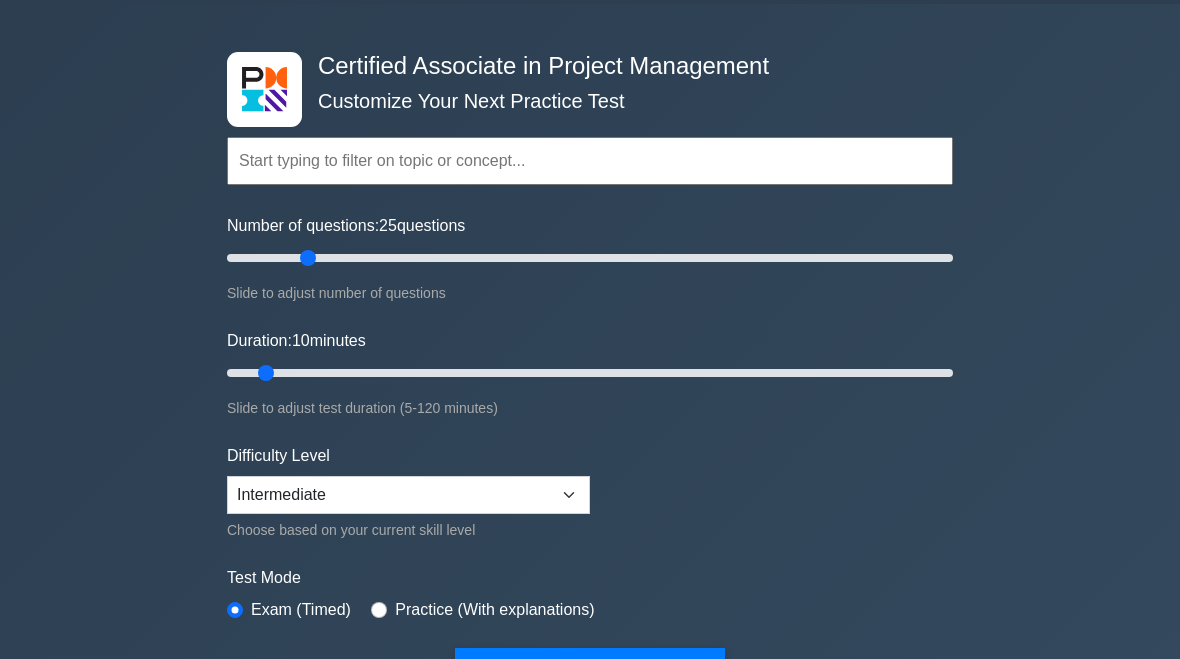 click at bounding box center [590, 161] 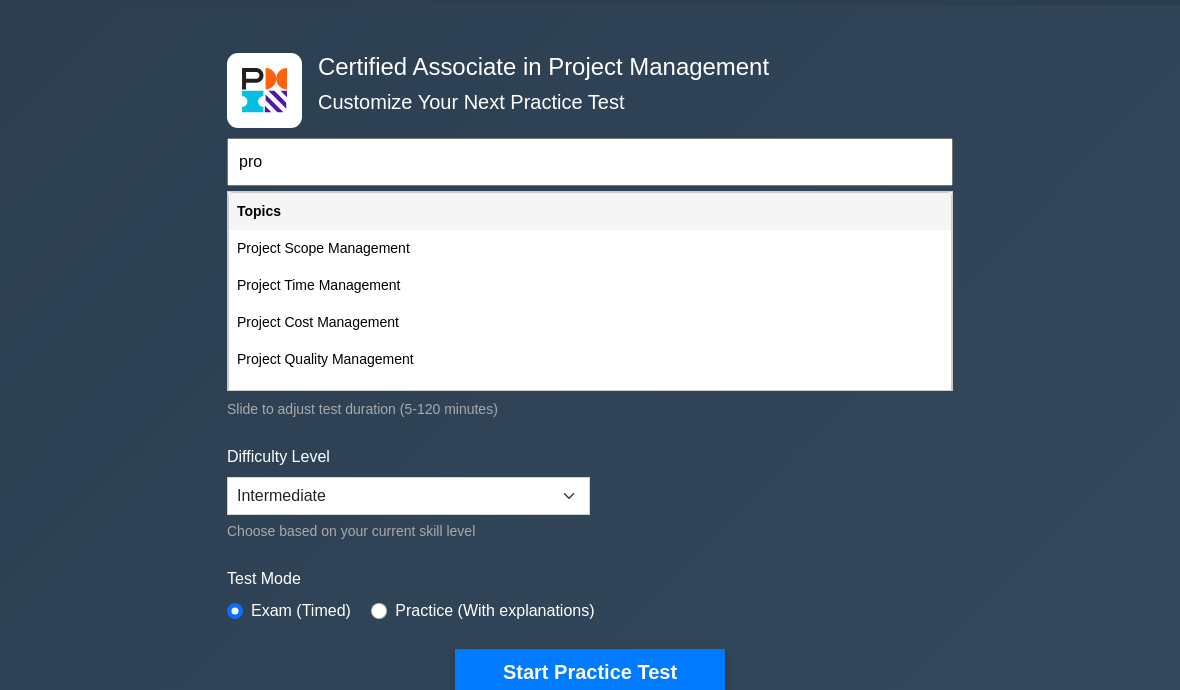 click on "Project Scope Management" at bounding box center (590, 248) 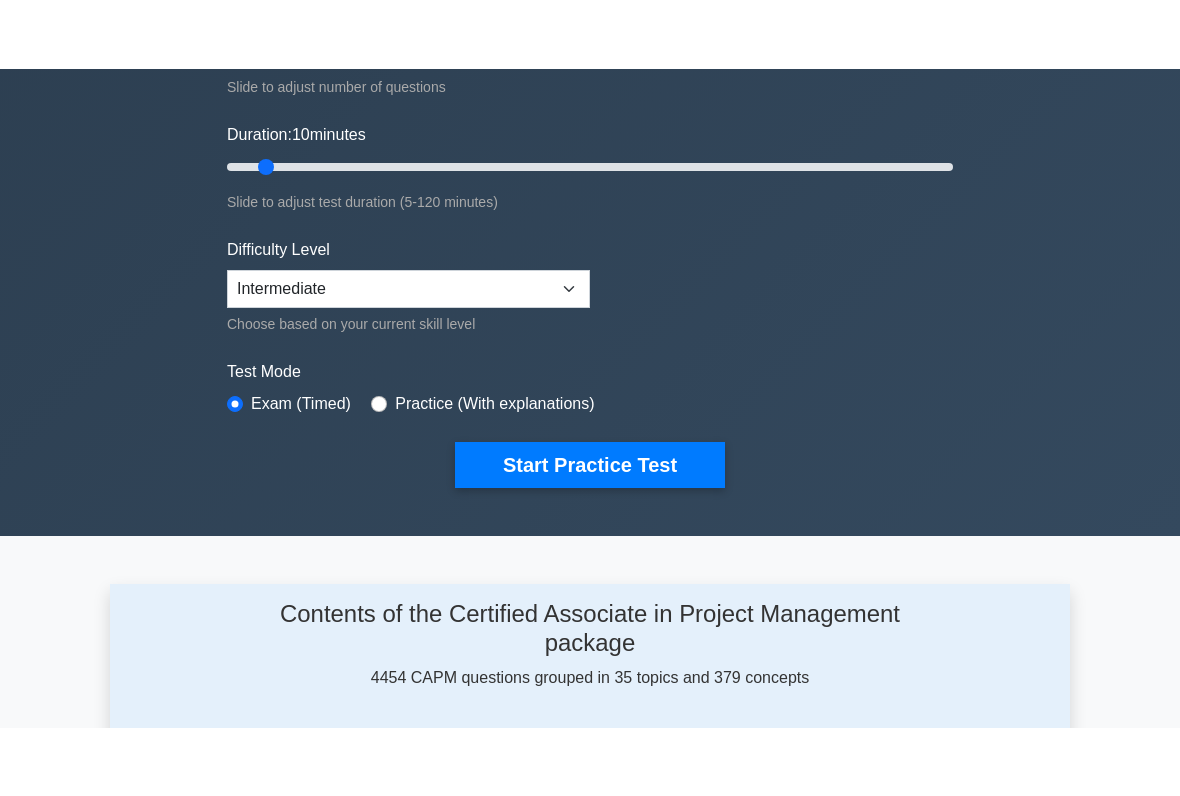 scroll, scrollTop: 239, scrollLeft: 0, axis: vertical 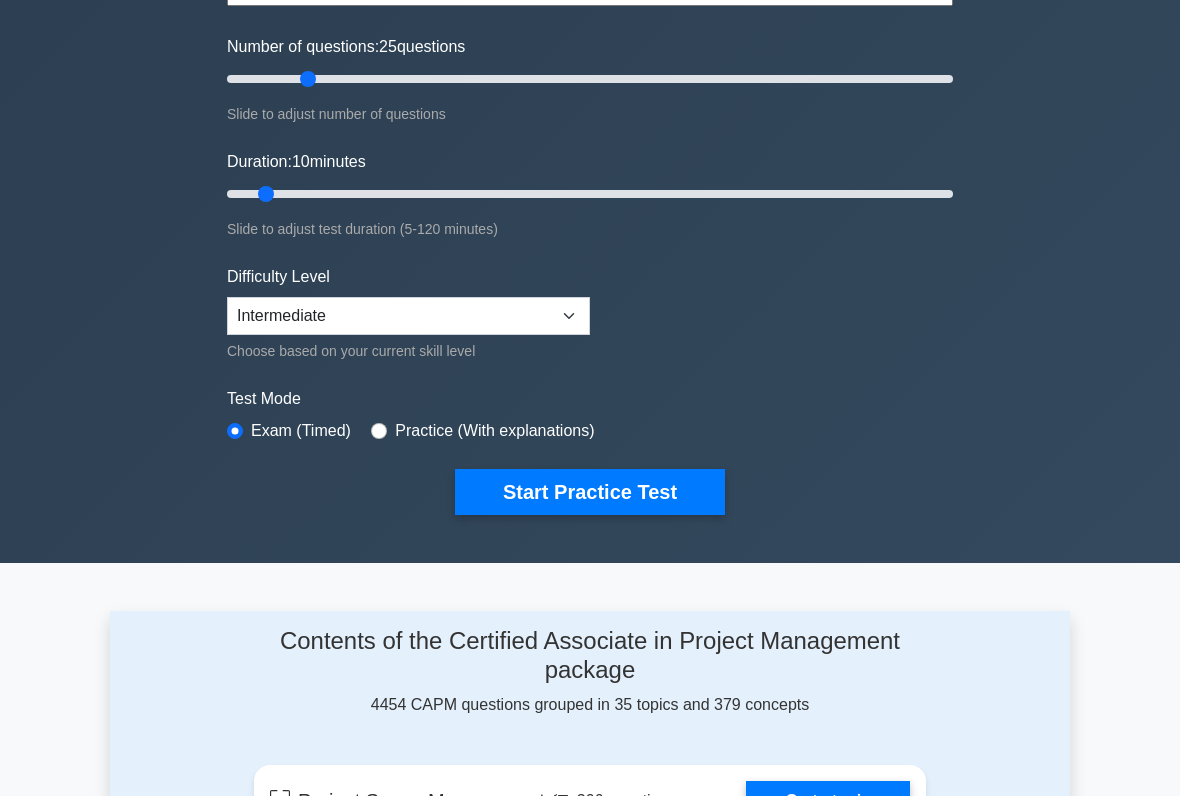 click on "Start Practice Test" at bounding box center (590, 492) 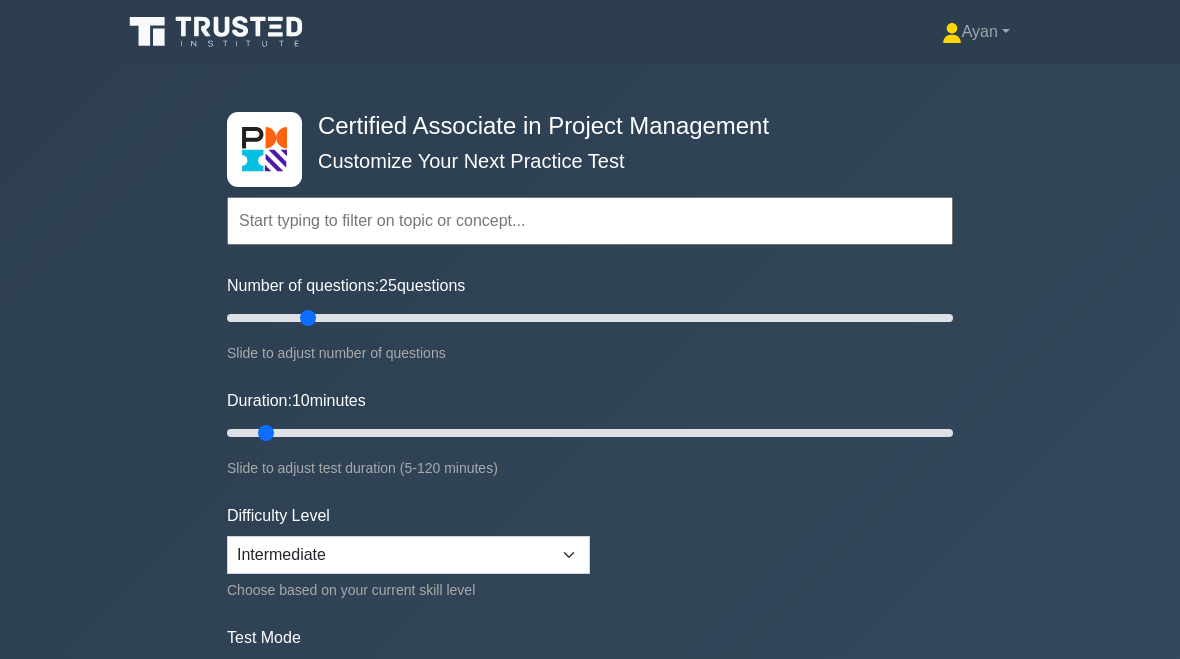 scroll, scrollTop: 295, scrollLeft: 0, axis: vertical 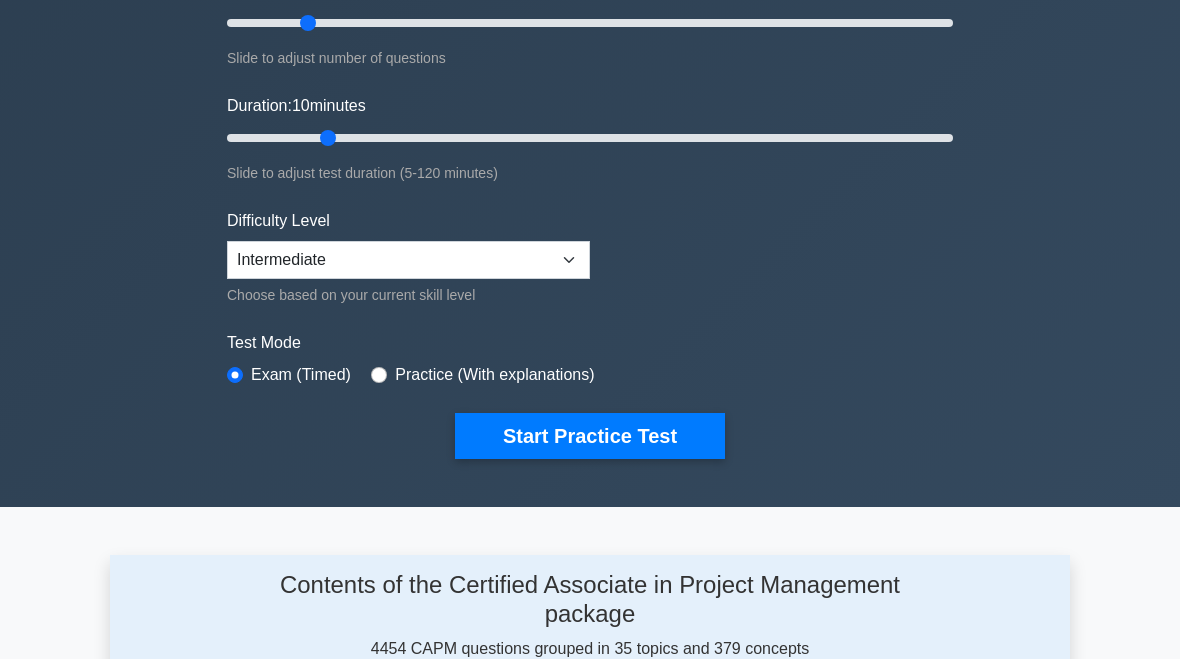 click on "Duration:  10  minutes" at bounding box center [590, 138] 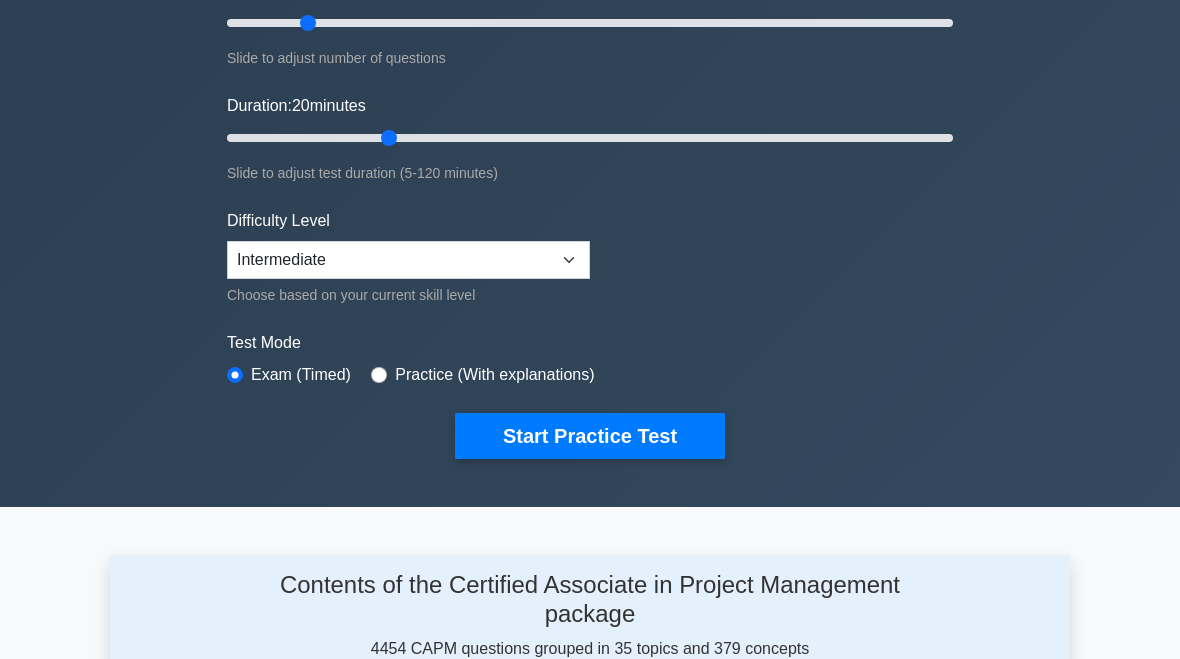 click on "Duration:  20  minutes" at bounding box center [590, 138] 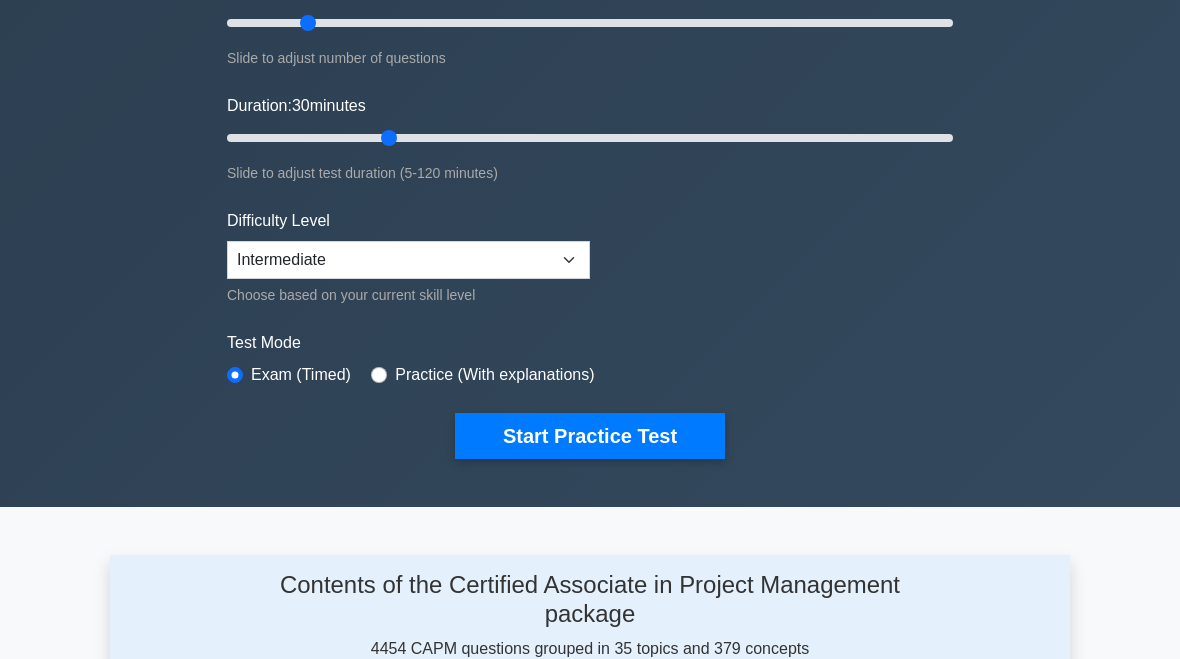 type on "25" 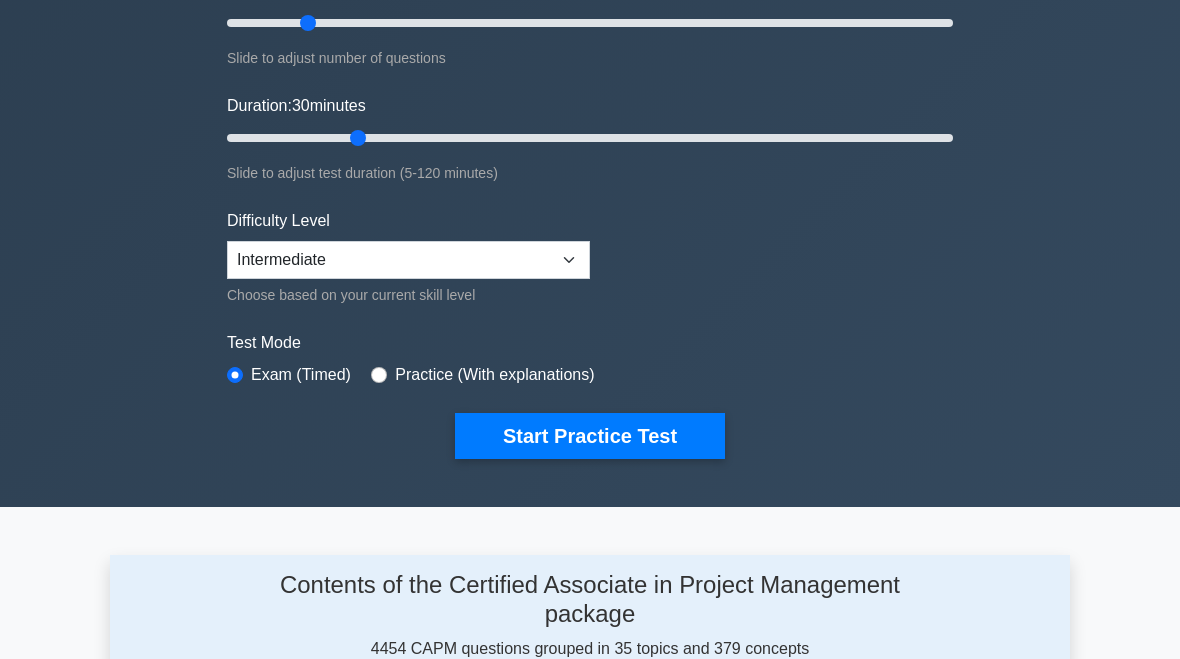 click on "Duration:  30  minutes" at bounding box center [590, 138] 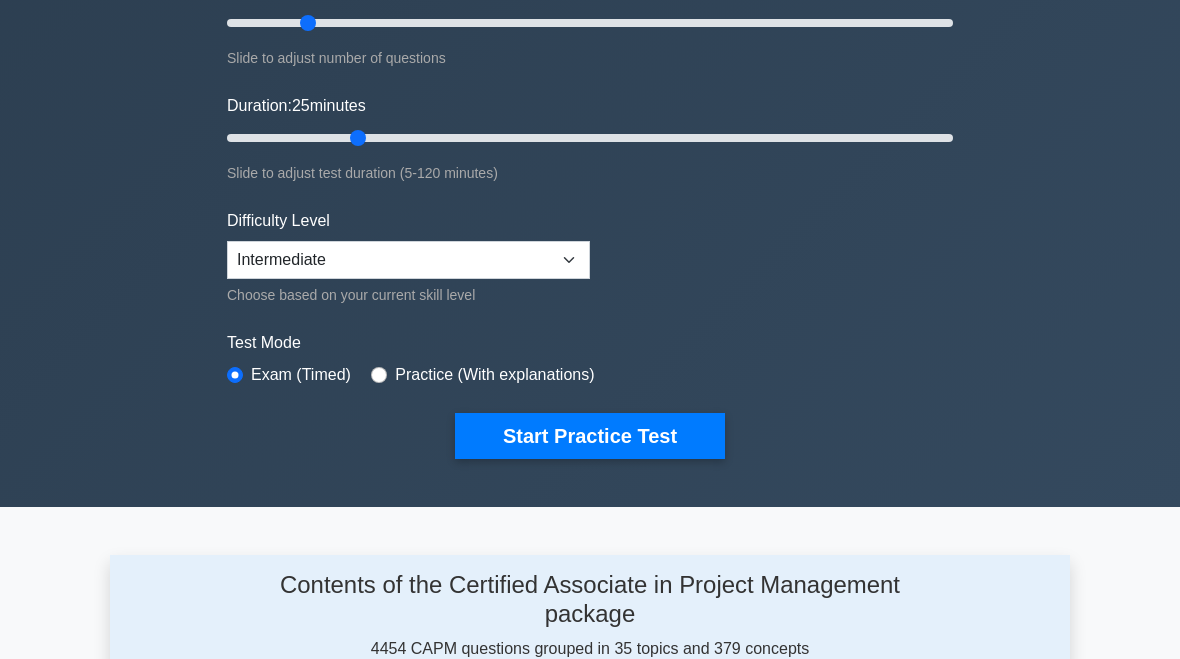 click on "Start Practice Test" at bounding box center [590, 436] 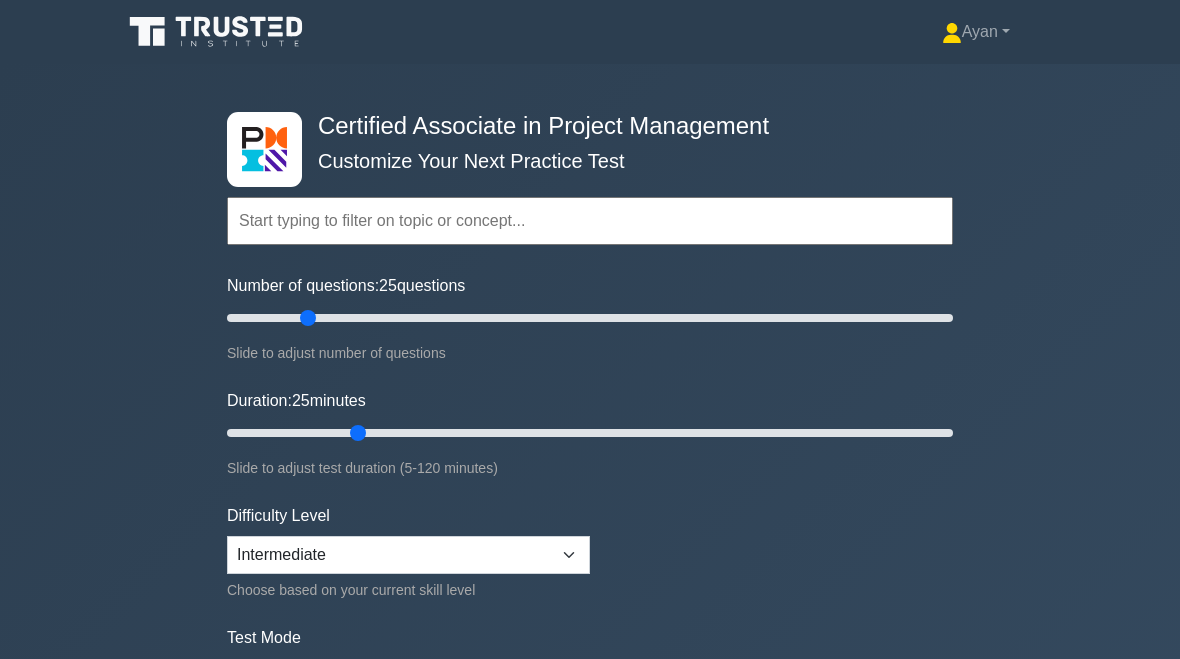 scroll, scrollTop: 295, scrollLeft: 0, axis: vertical 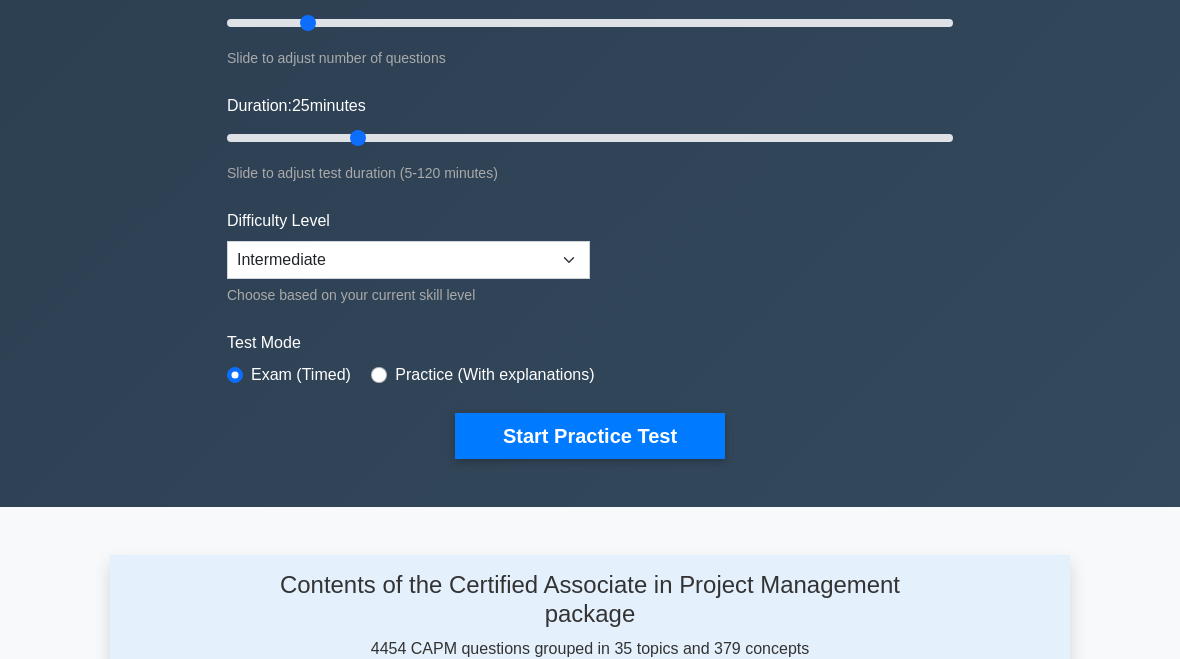 click on "Start Practice Test" at bounding box center (590, 436) 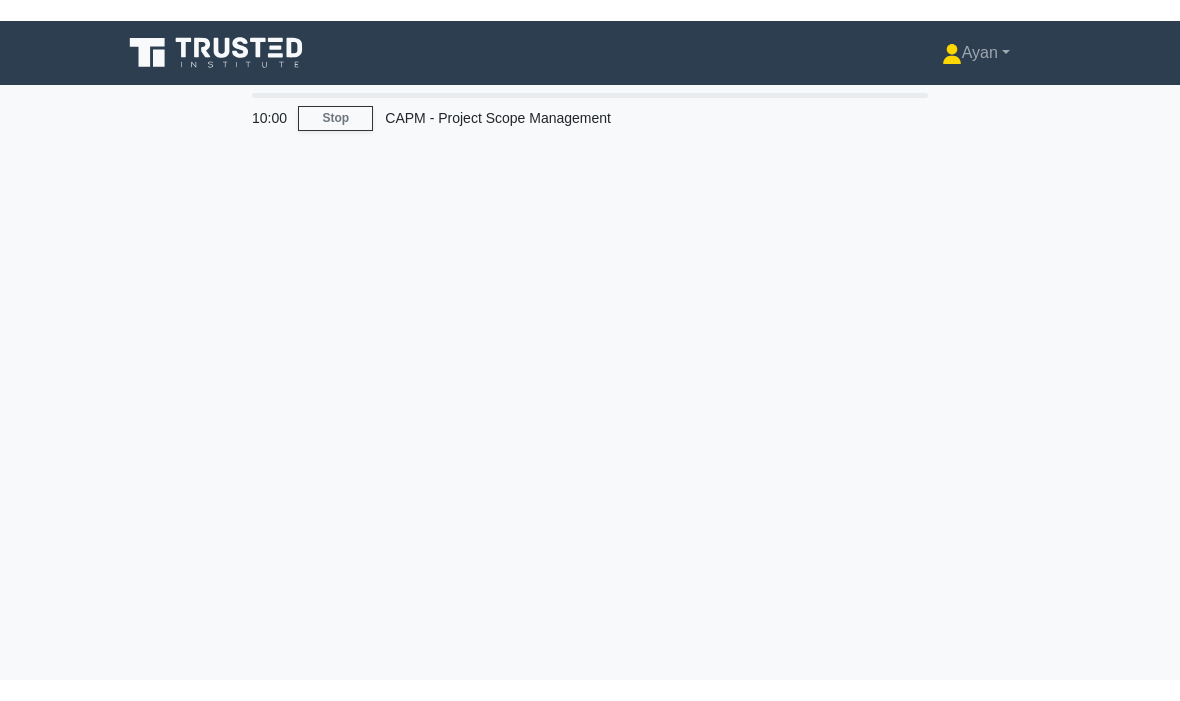 scroll, scrollTop: 0, scrollLeft: 0, axis: both 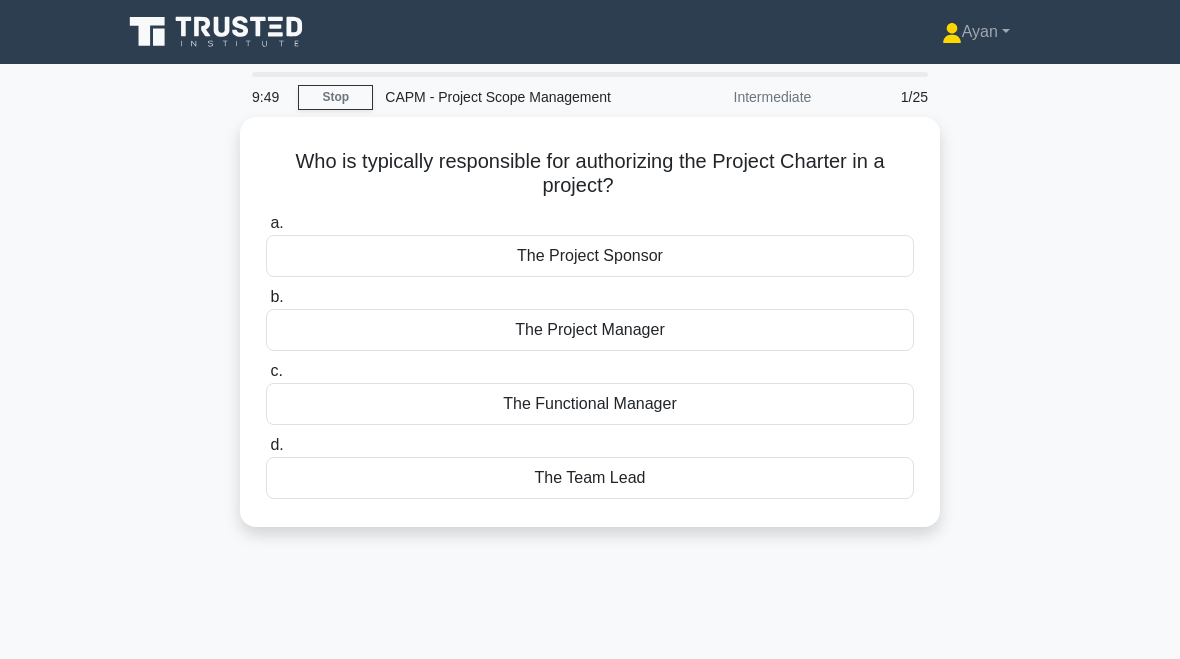 click on "The Project Sponsor" at bounding box center [590, 256] 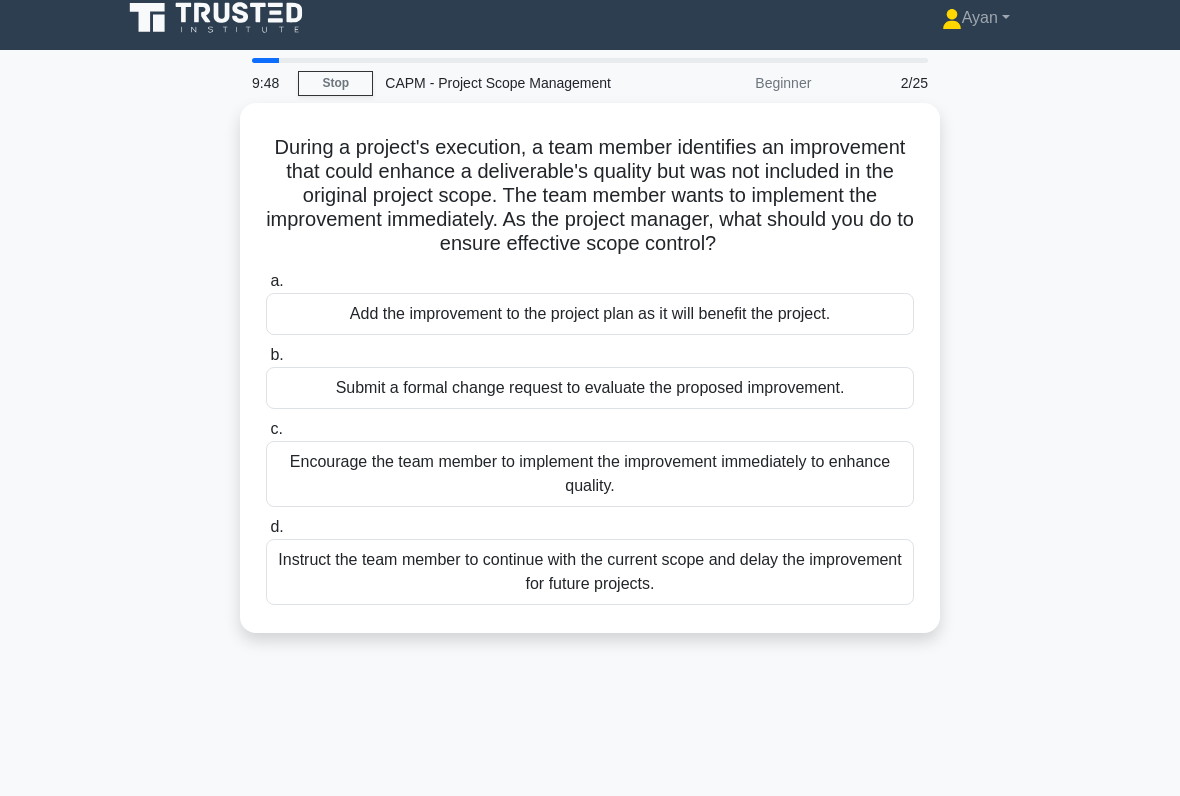 scroll, scrollTop: 13, scrollLeft: 0, axis: vertical 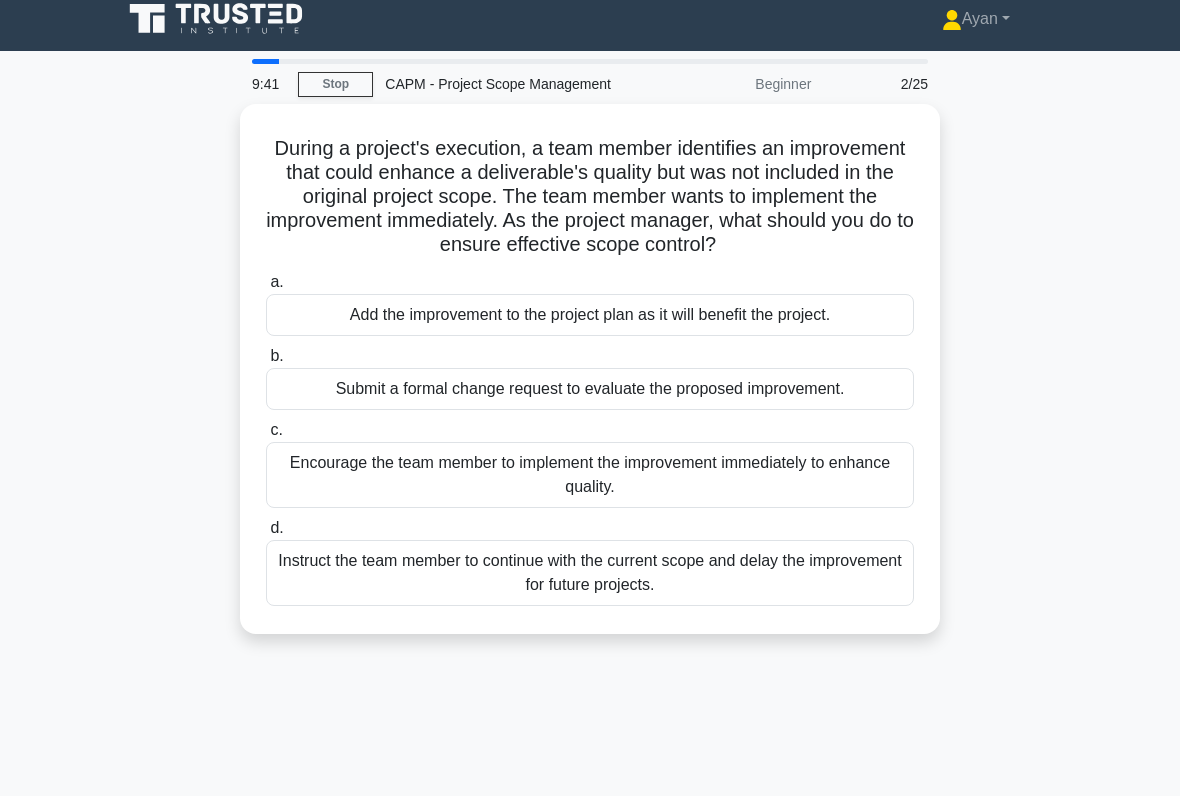 click on "9:41" at bounding box center (269, 84) 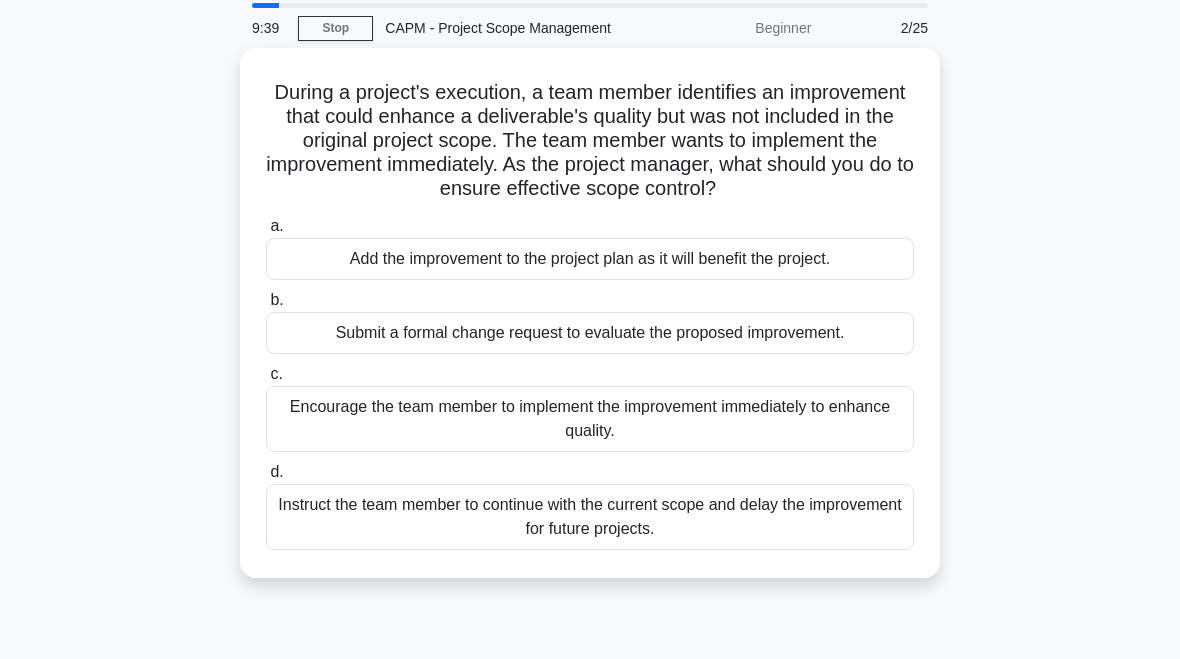 scroll, scrollTop: 0, scrollLeft: 0, axis: both 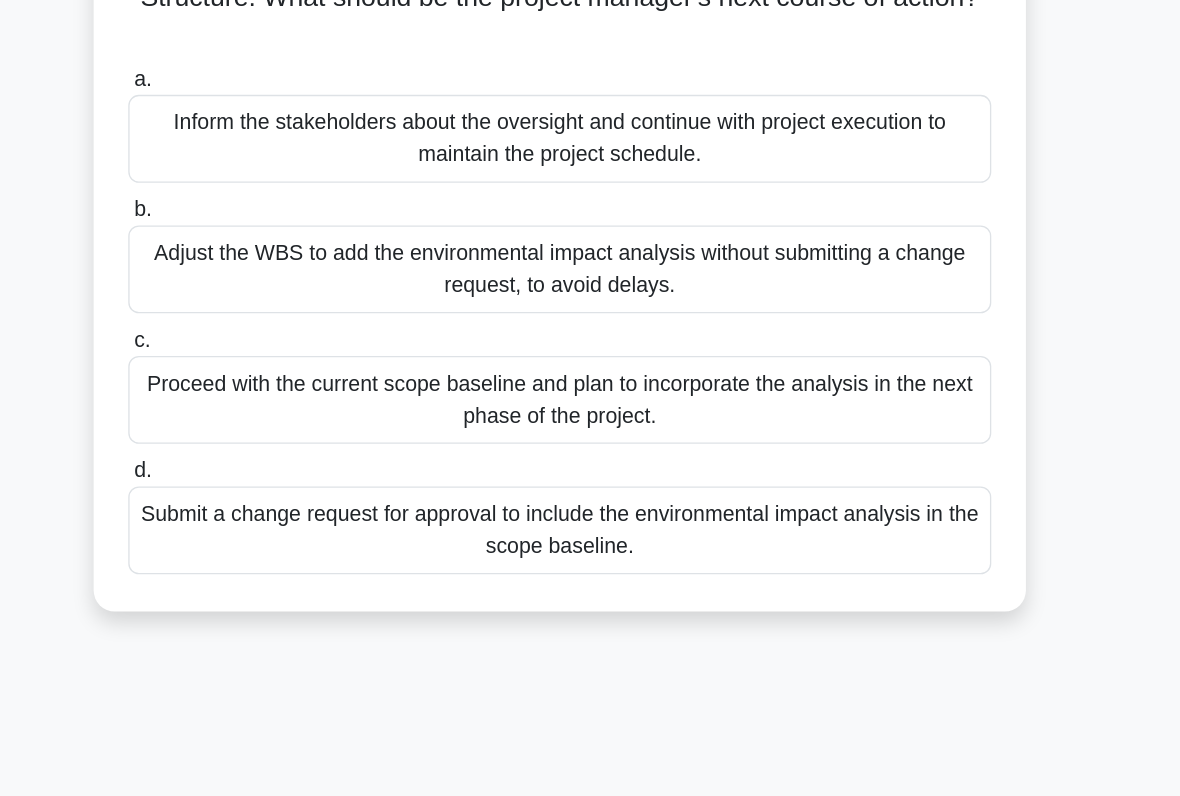 click on "Submit a change request for approval to include the environmental impact analysis in the scope baseline." at bounding box center [590, 592] 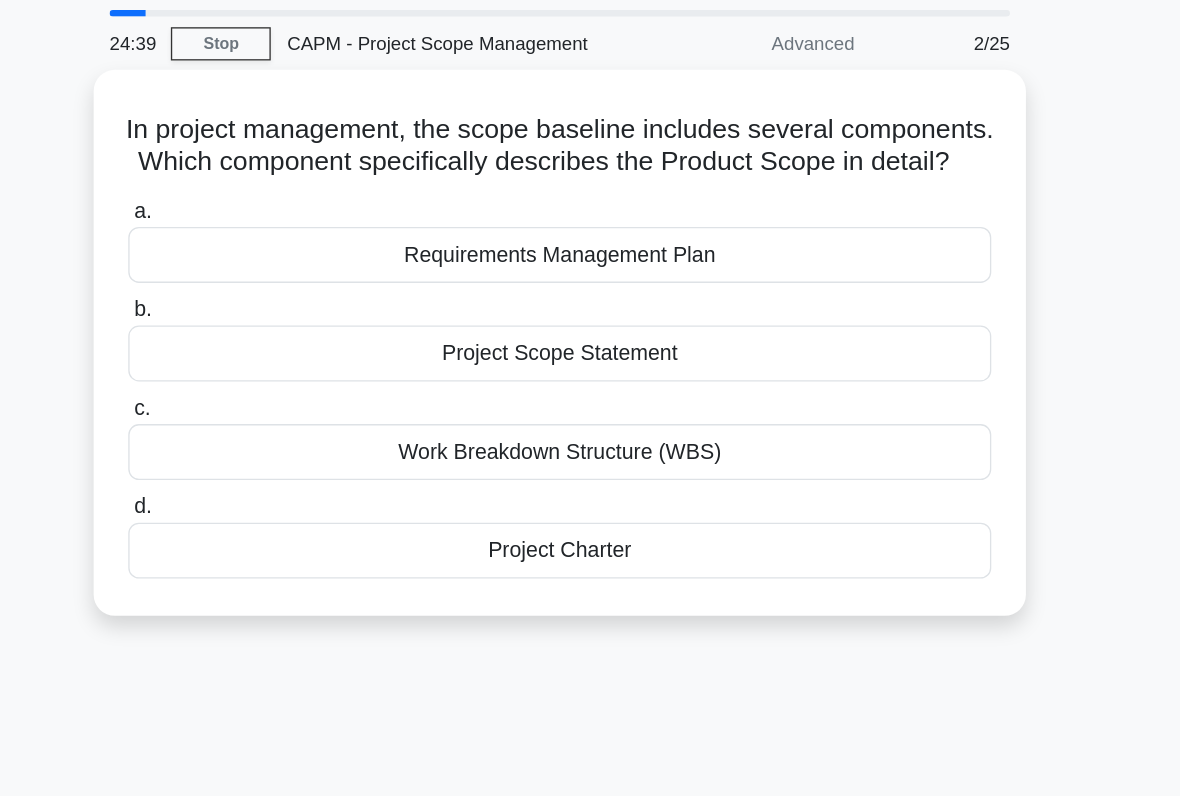 scroll, scrollTop: 0, scrollLeft: 0, axis: both 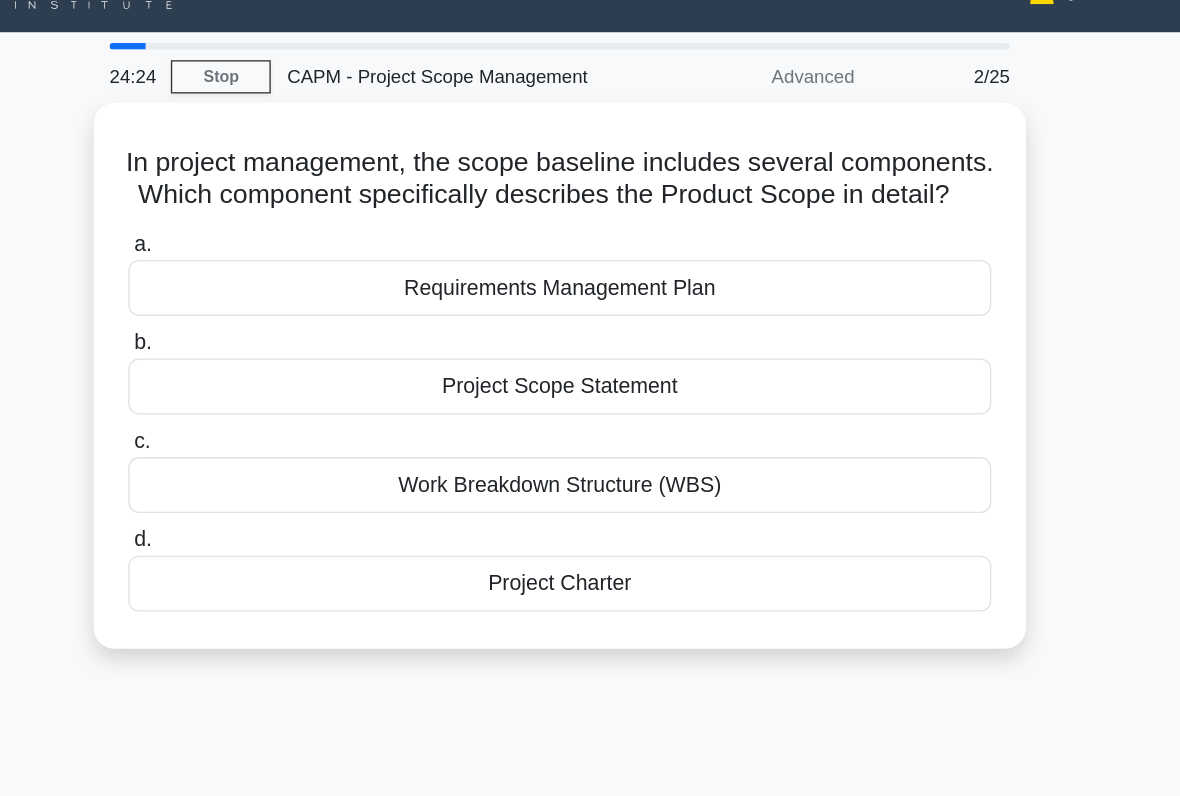 click on "Project Scope Statement" at bounding box center (590, 330) 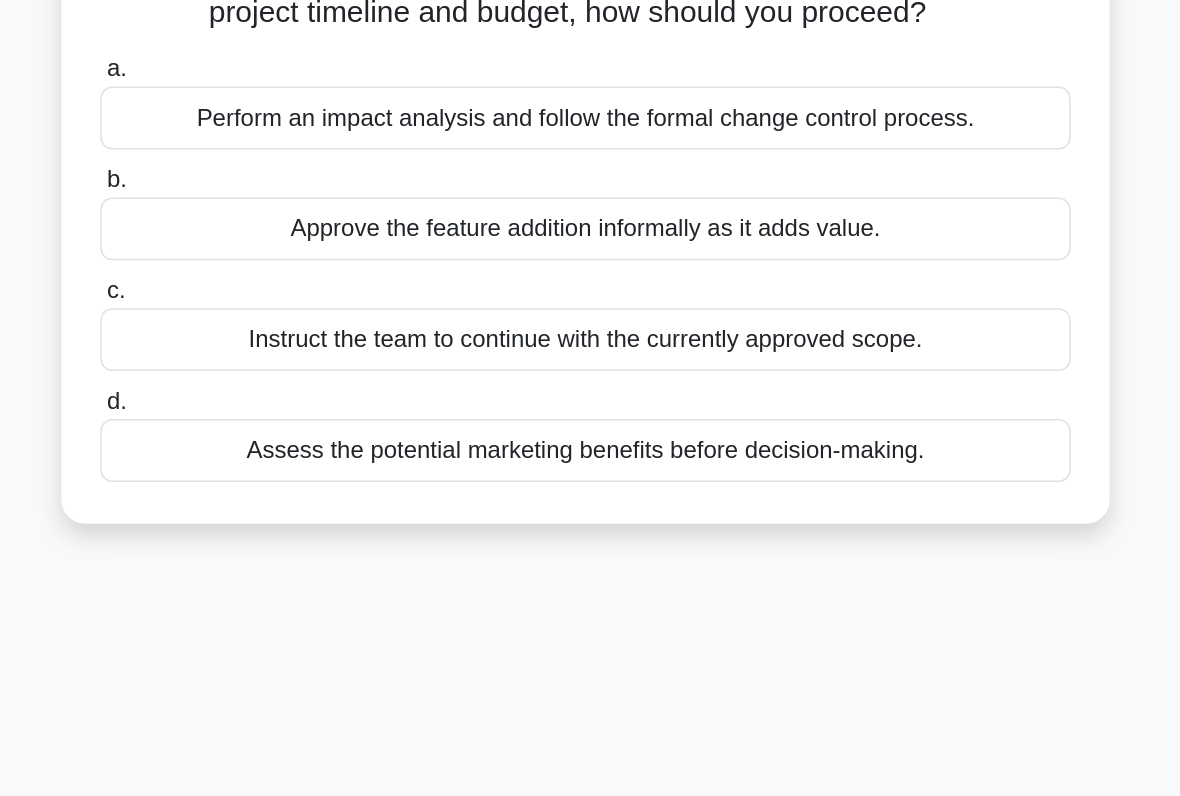 scroll, scrollTop: 32, scrollLeft: 0, axis: vertical 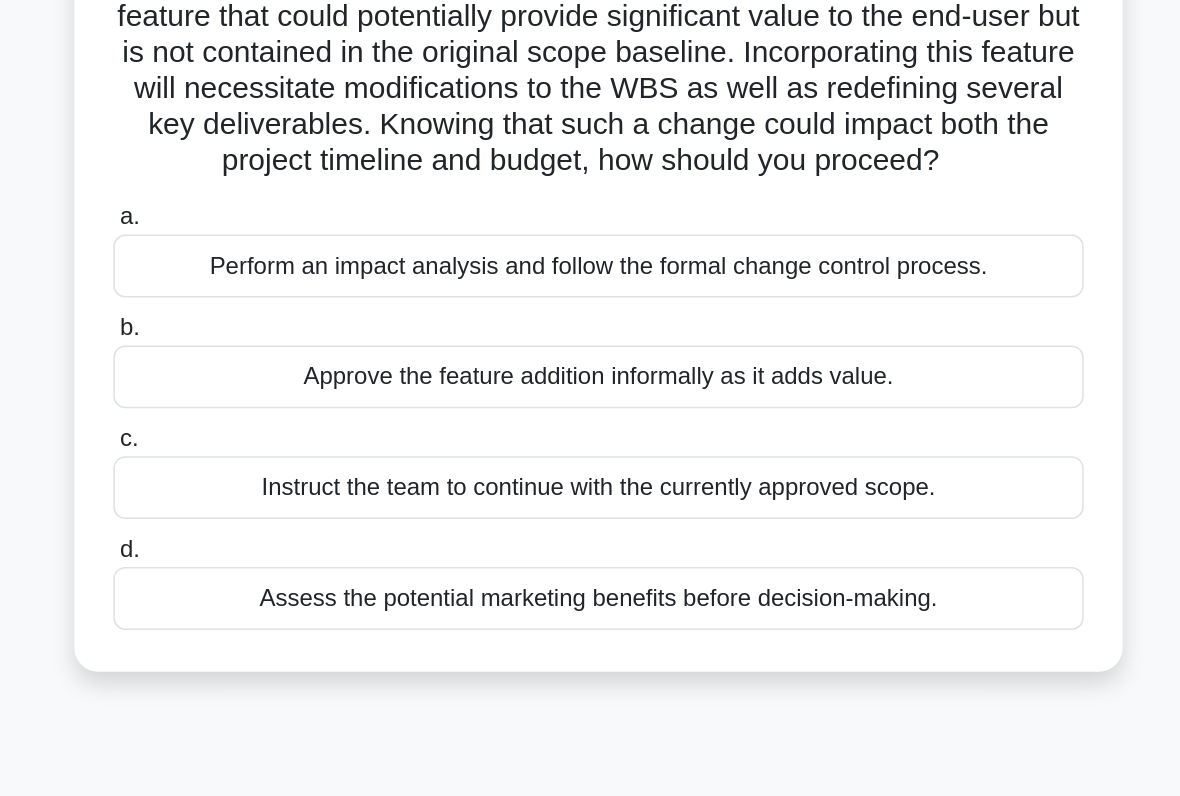 click on "Perform an impact analysis and follow the formal change control process." at bounding box center (590, 344) 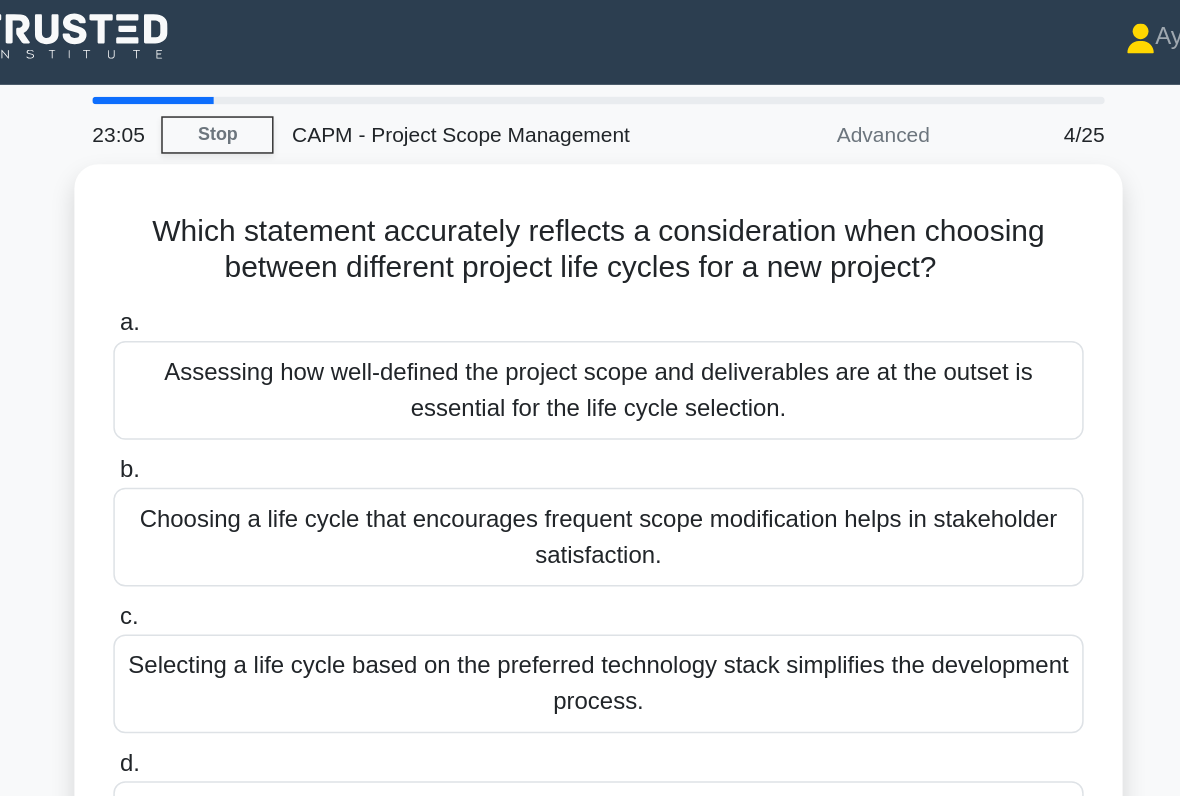 scroll, scrollTop: 3, scrollLeft: 0, axis: vertical 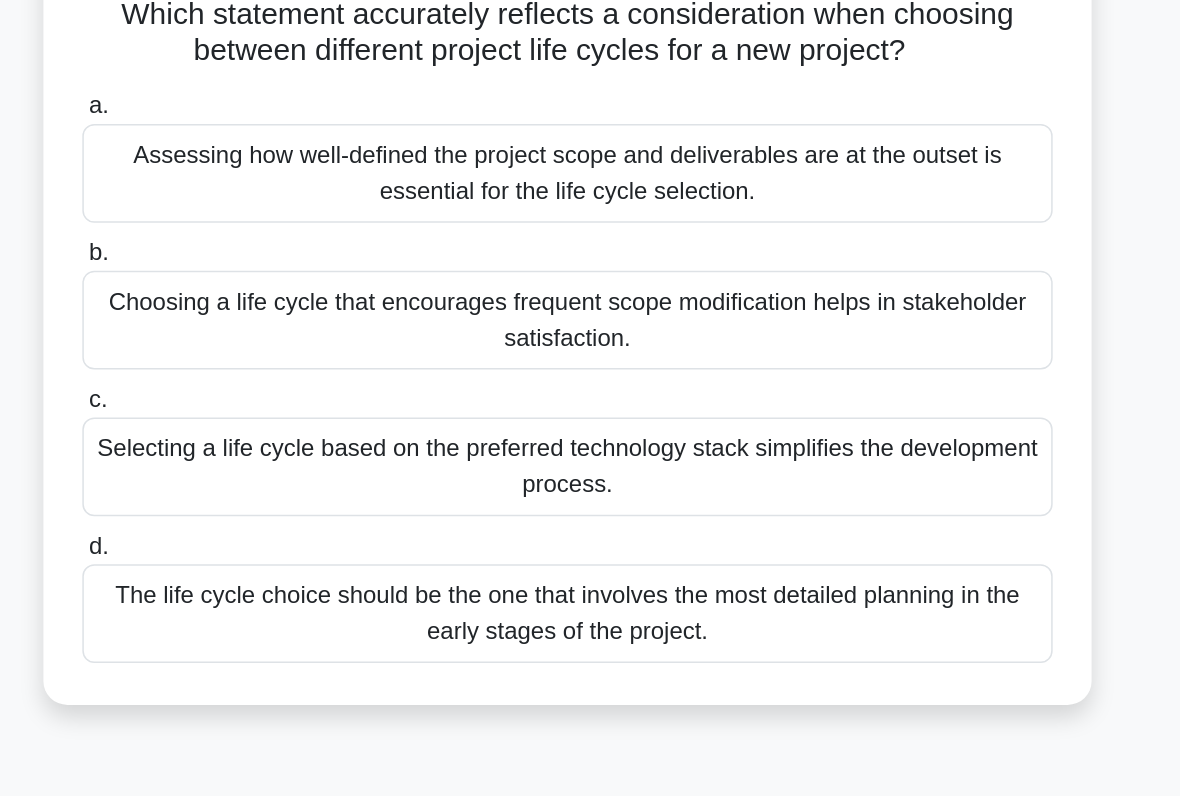 click on "Which statement accurately reflects a consideration when choosing between different project life cycles for a new project?
.spinner_0XTQ{transform-origin:center;animation:spinner_y6GP .75s linear infinite}@keyframes spinner_y6GP{100%{transform:rotate(360deg)}}
a.
Assessing how well-defined the project scope and deliverables are at the outset is essential for the life cycle selection.
b. c. d." at bounding box center (590, 379) 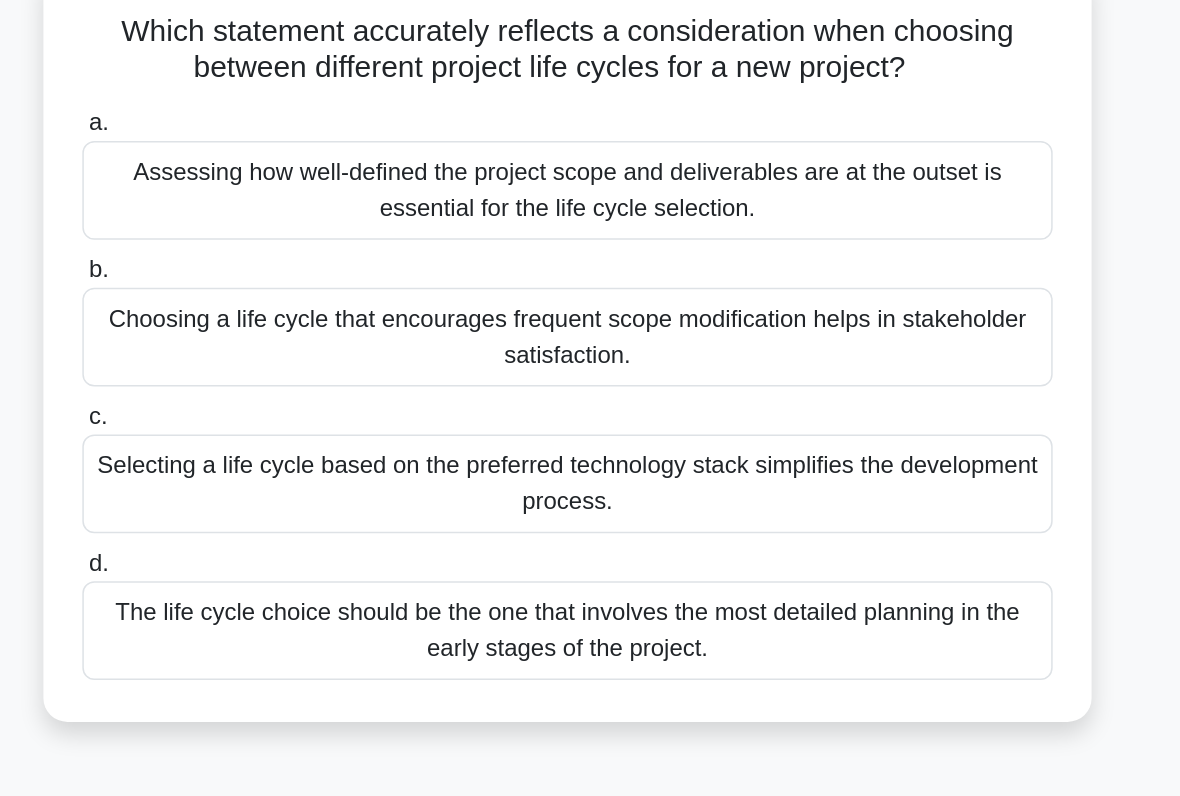 click on "Assessing how well-defined the project scope and deliverables are at the outset is essential for the life cycle selection." at bounding box center (590, 265) 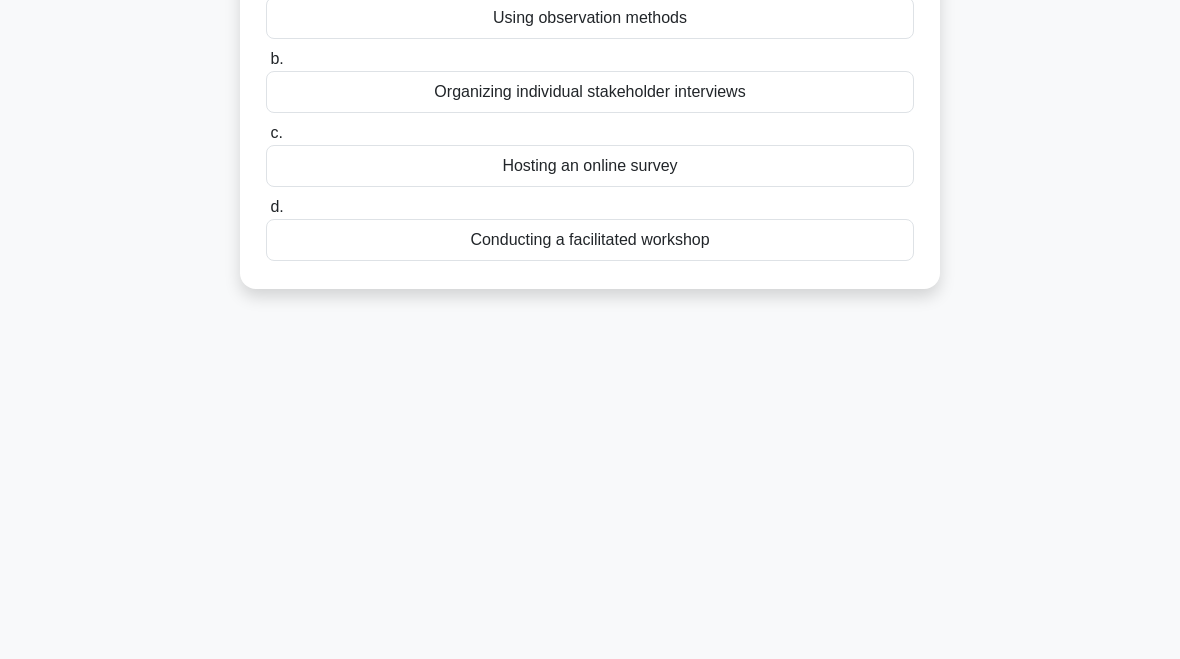 scroll, scrollTop: 0, scrollLeft: 0, axis: both 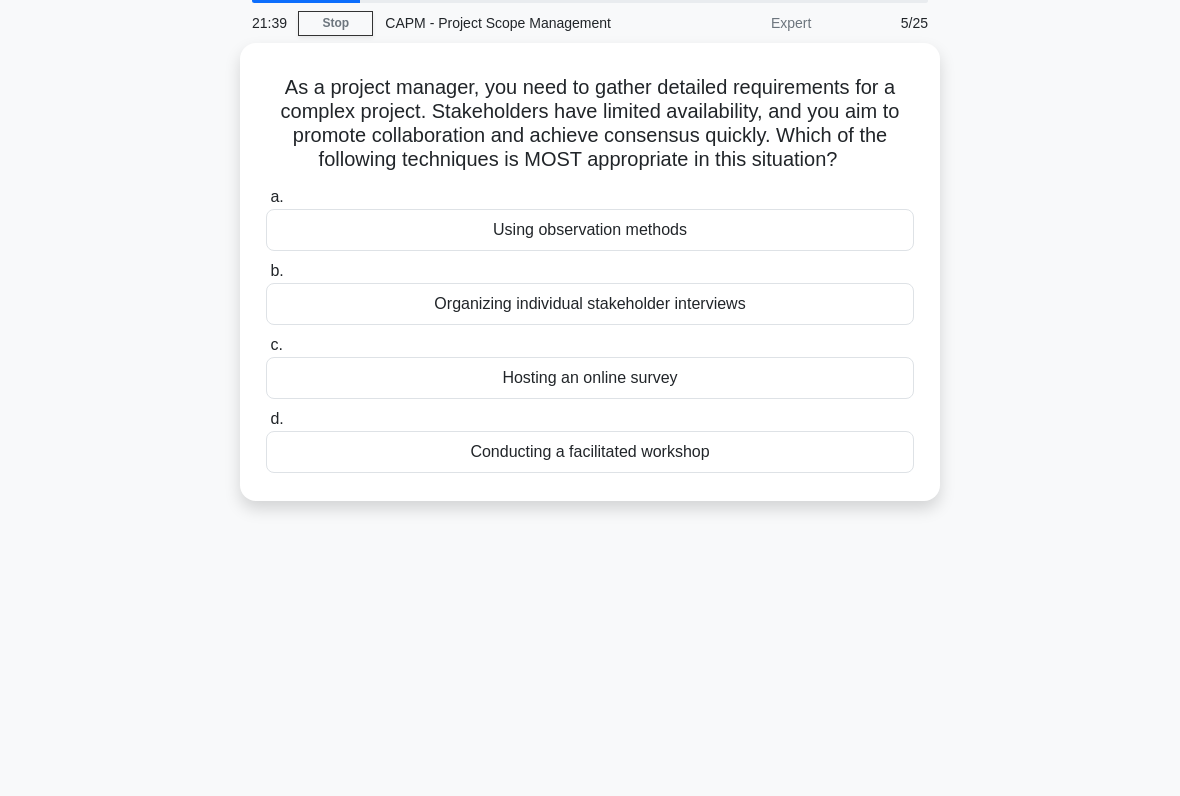 click on "21:39
Stop
CAPM  - Project Scope Management
Expert
5/25
As a project manager, you need to gather detailed requirements for a complex project. Stakeholders have limited availability, and you aim to promote collaboration and achieve consensus quickly. Which of the following techniques is MOST appropriate in this situation?
.spinner_0XTQ{transform-origin:center;animation:spinner_y6GP .75s linear infinite}@keyframes spinner_y6GP{100%{transform:rotate(360deg)}}" at bounding box center (590, 498) 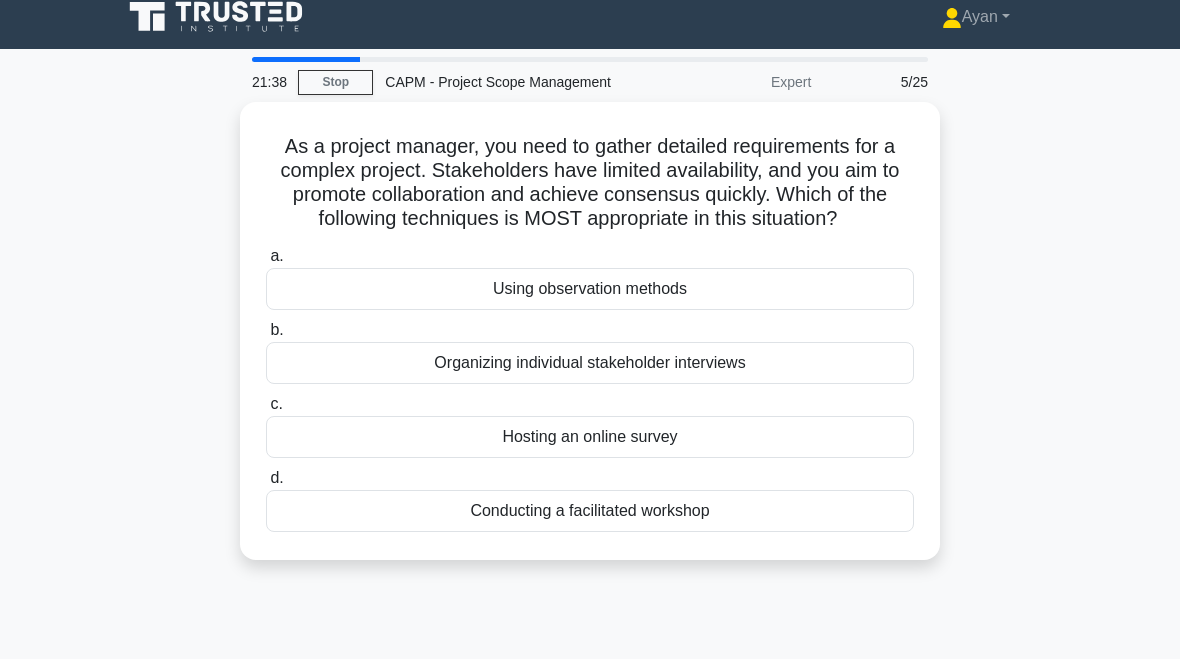 scroll, scrollTop: 0, scrollLeft: 0, axis: both 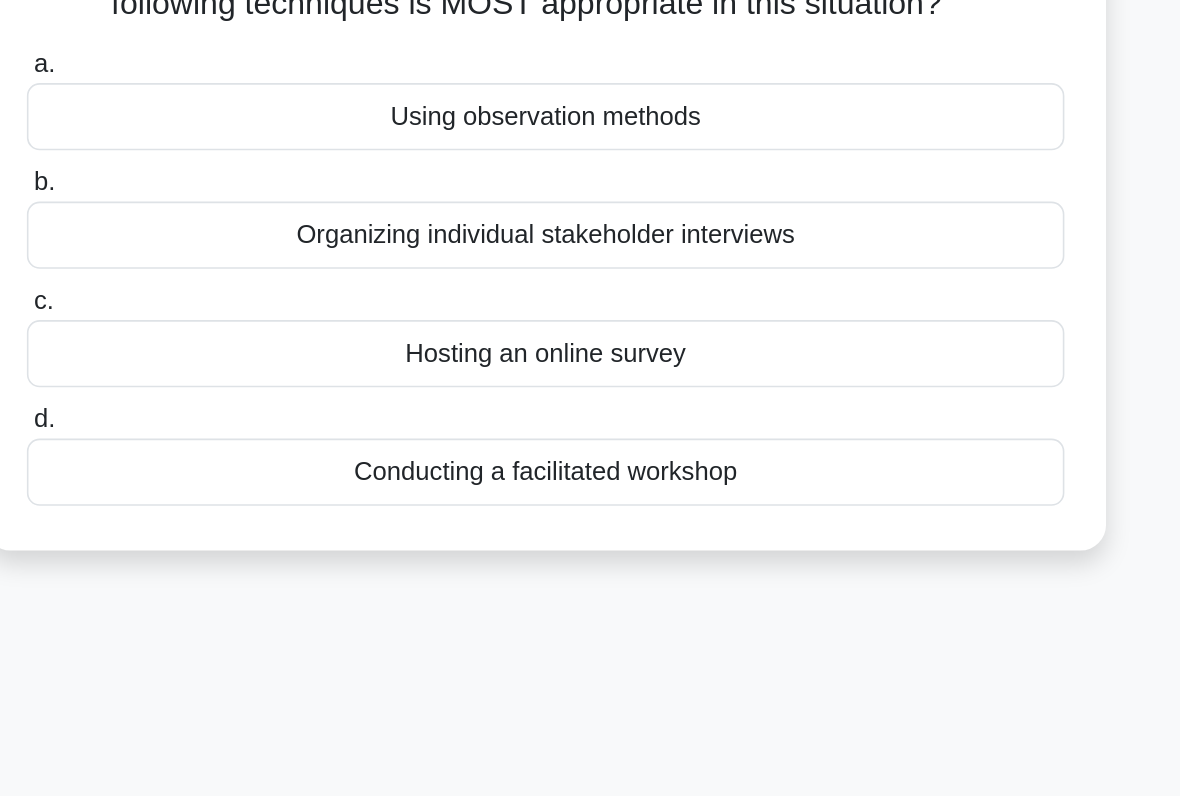 click on "Hosting an online survey" at bounding box center [590, 452] 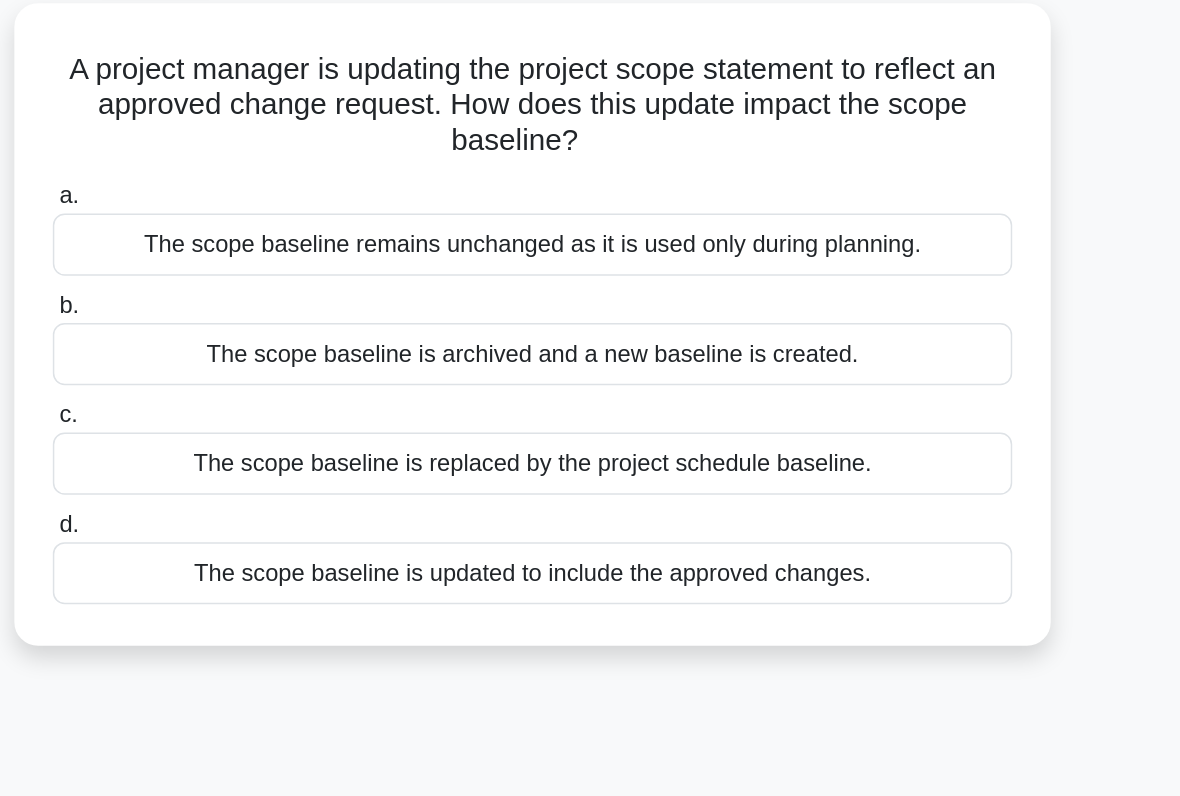 click on "The scope baseline is updated to include the approved changes." at bounding box center [590, 502] 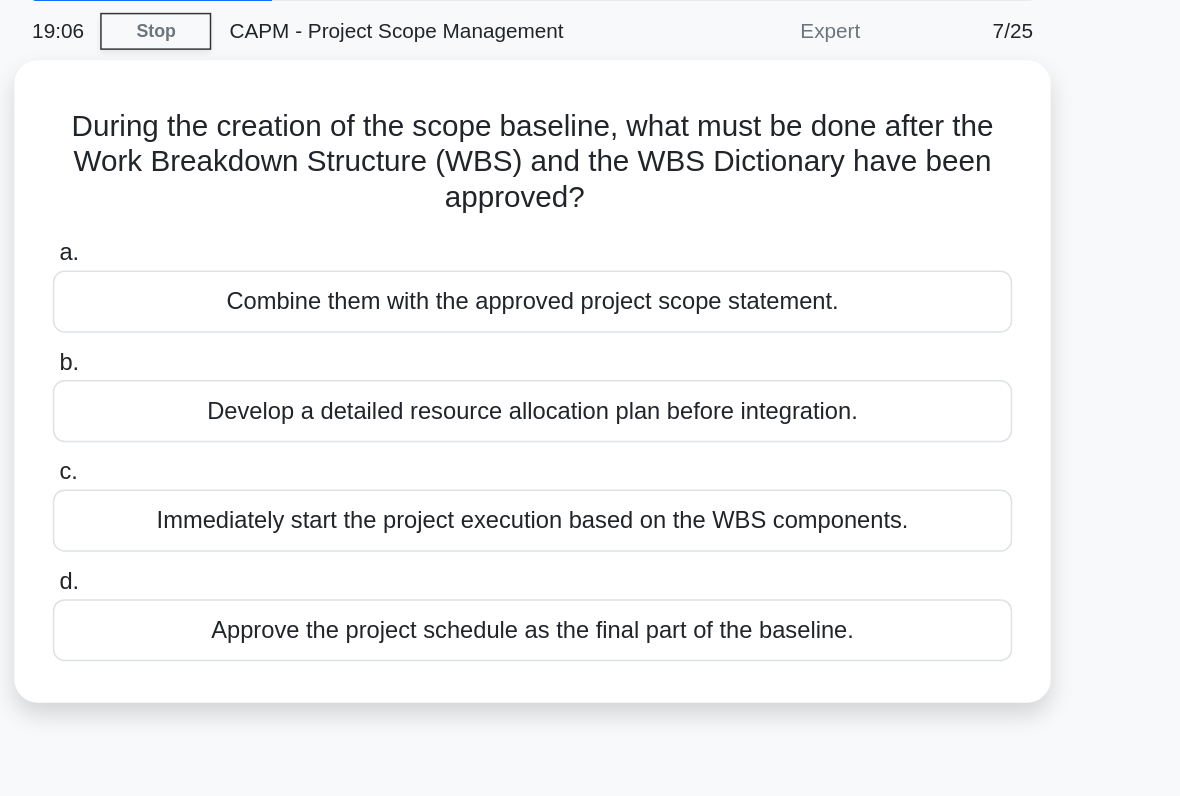 click on "Develop a detailed resource allocation plan before integration." at bounding box center [590, 354] 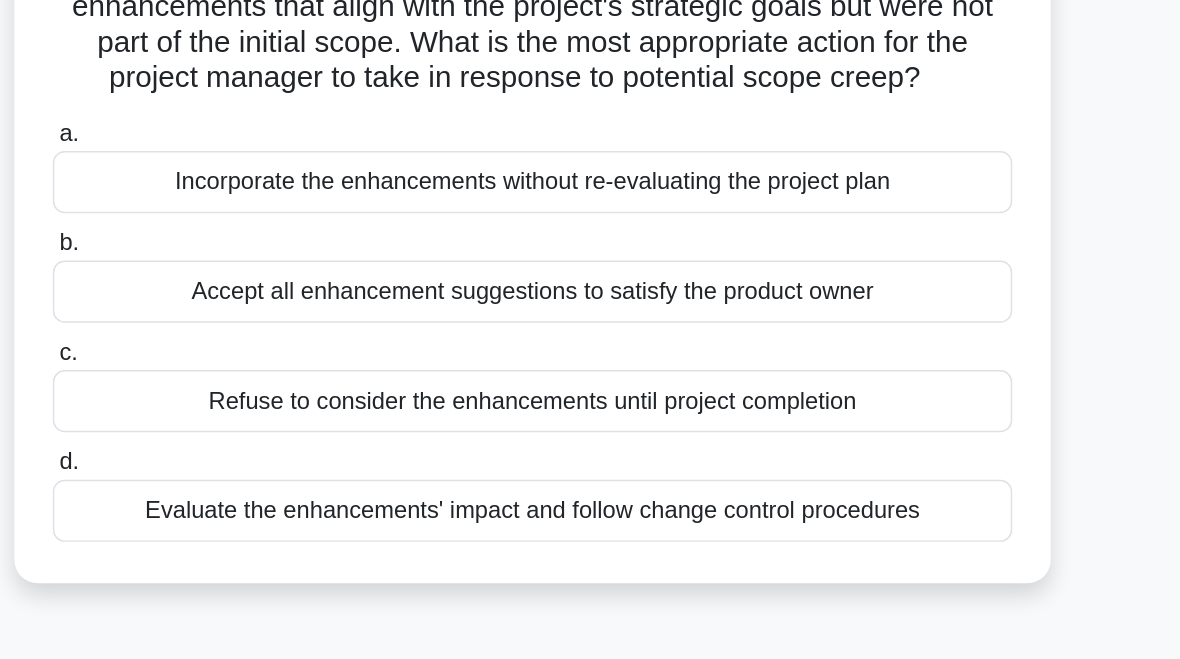 click on "Evaluate the enhancements' impact and follow change control procedures" at bounding box center [590, 526] 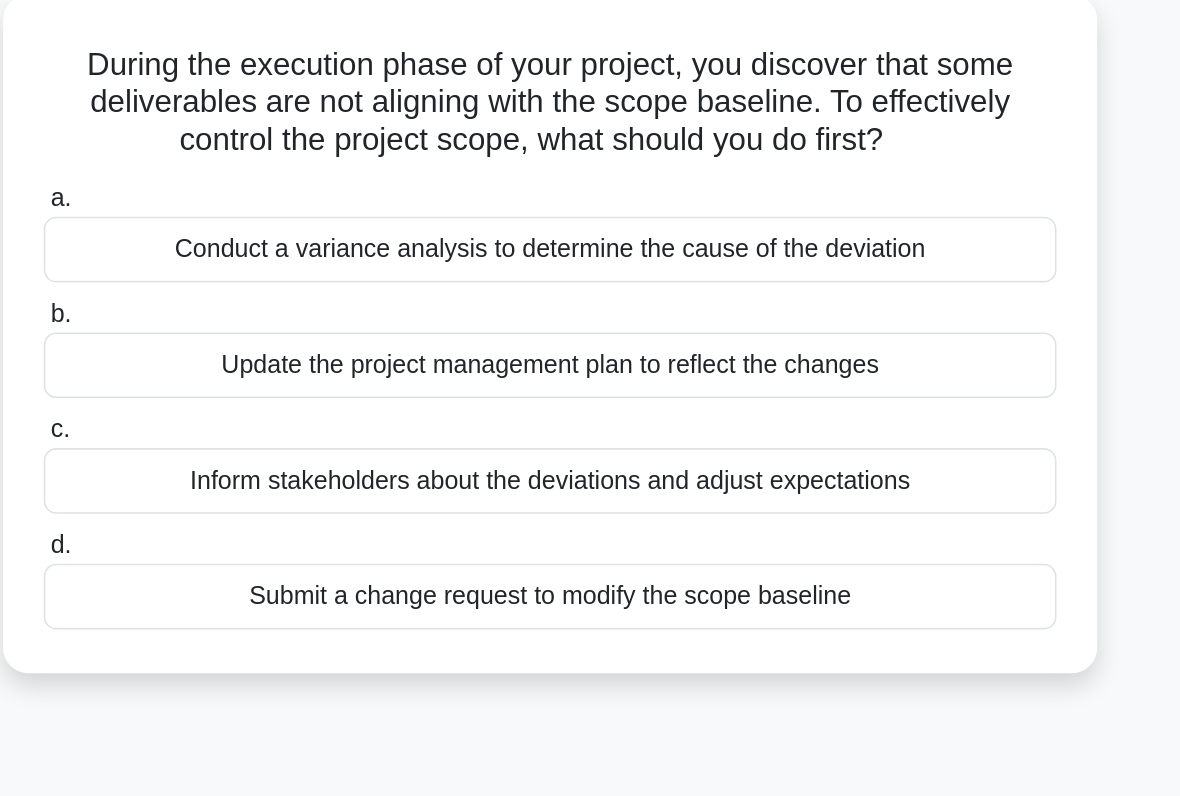 click on "Conduct a variance analysis to determine the cause of the deviation" at bounding box center (590, 280) 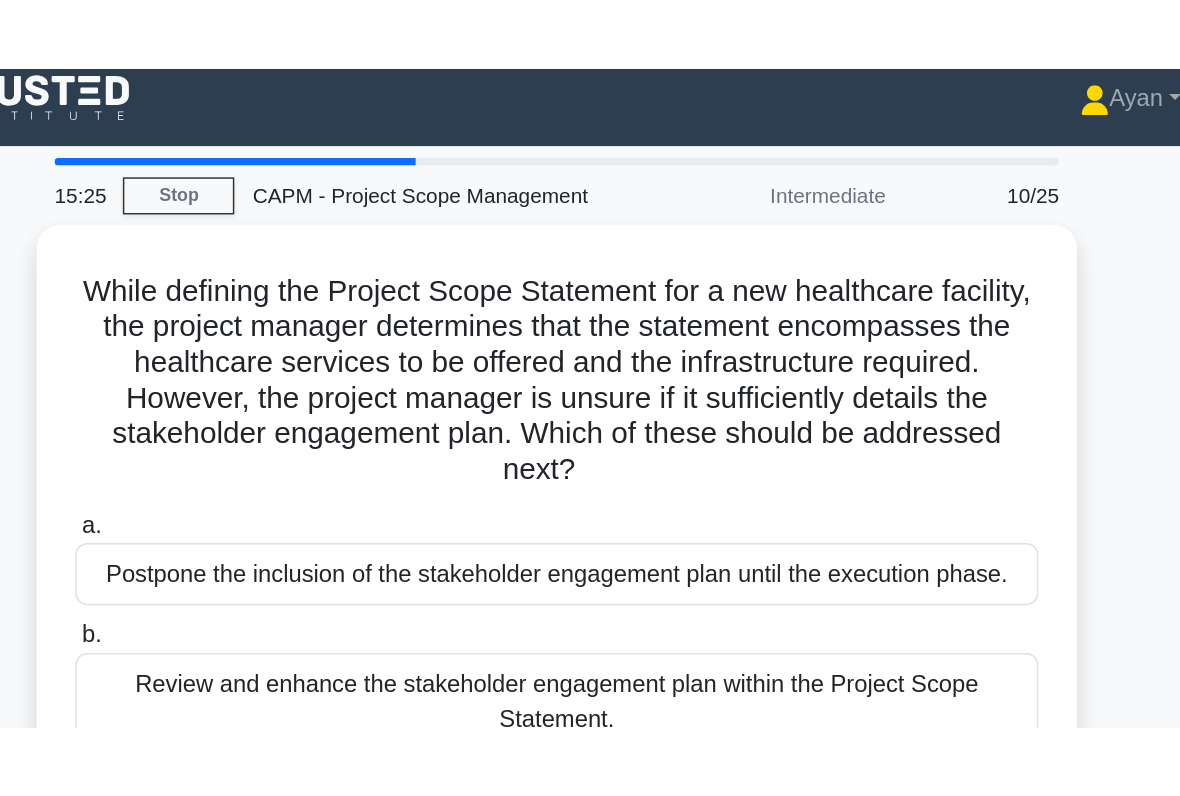 scroll, scrollTop: 11, scrollLeft: 0, axis: vertical 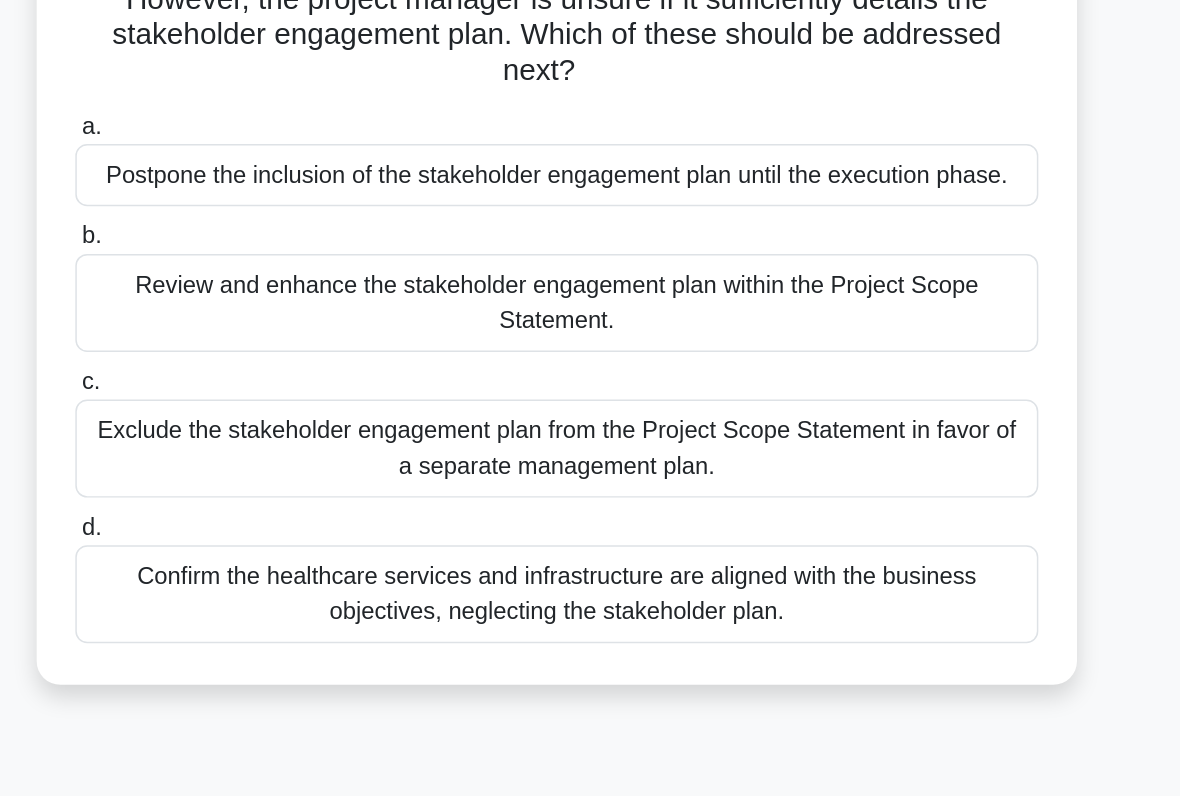 click on "Review and enhance the stakeholder engagement plan within the Project Scope Statement." at bounding box center [590, 427] 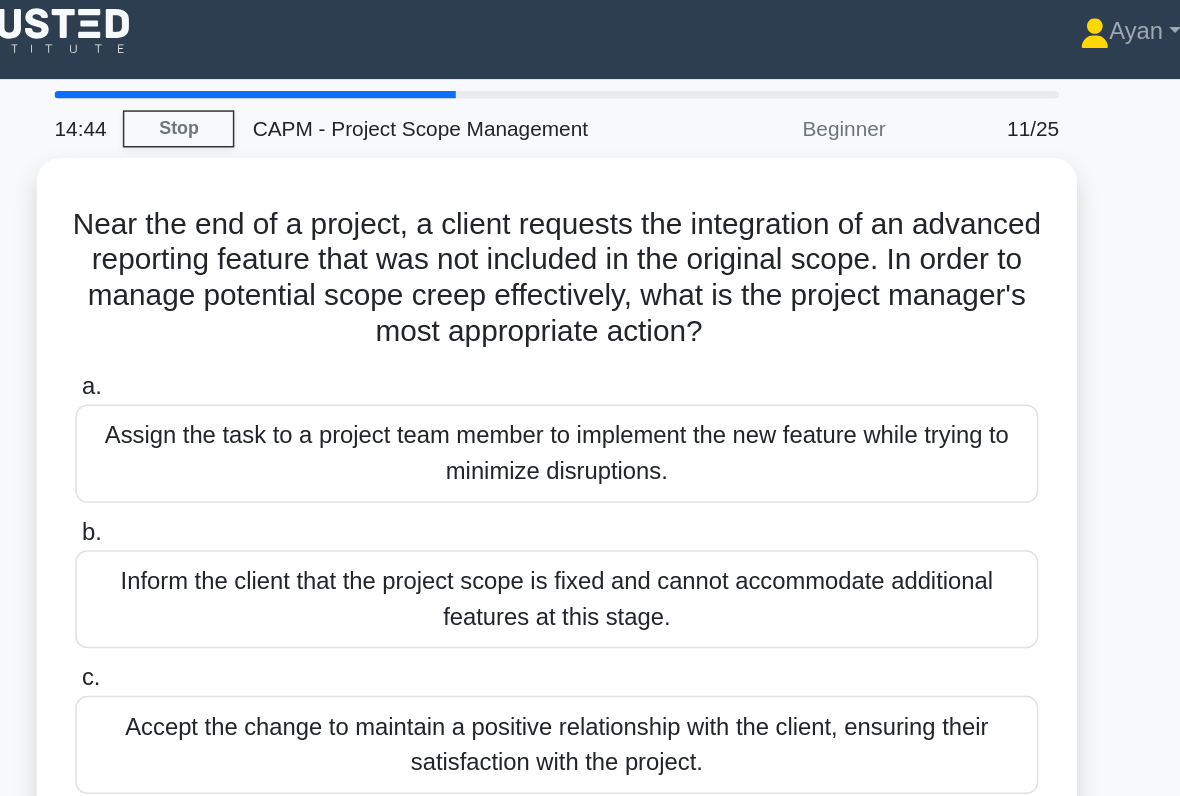scroll, scrollTop: 0, scrollLeft: 0, axis: both 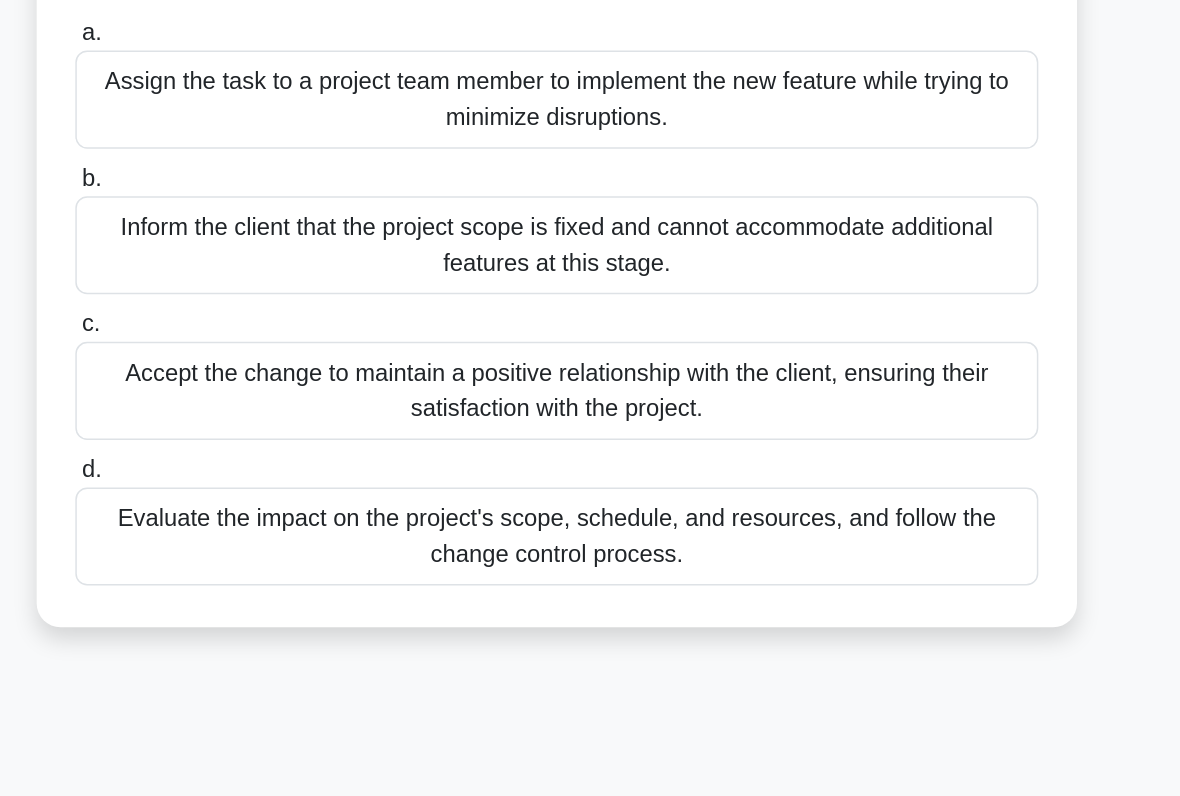 click on "Evaluate the impact on the project's scope, schedule, and resources, and follow the change control process." at bounding box center [590, 610] 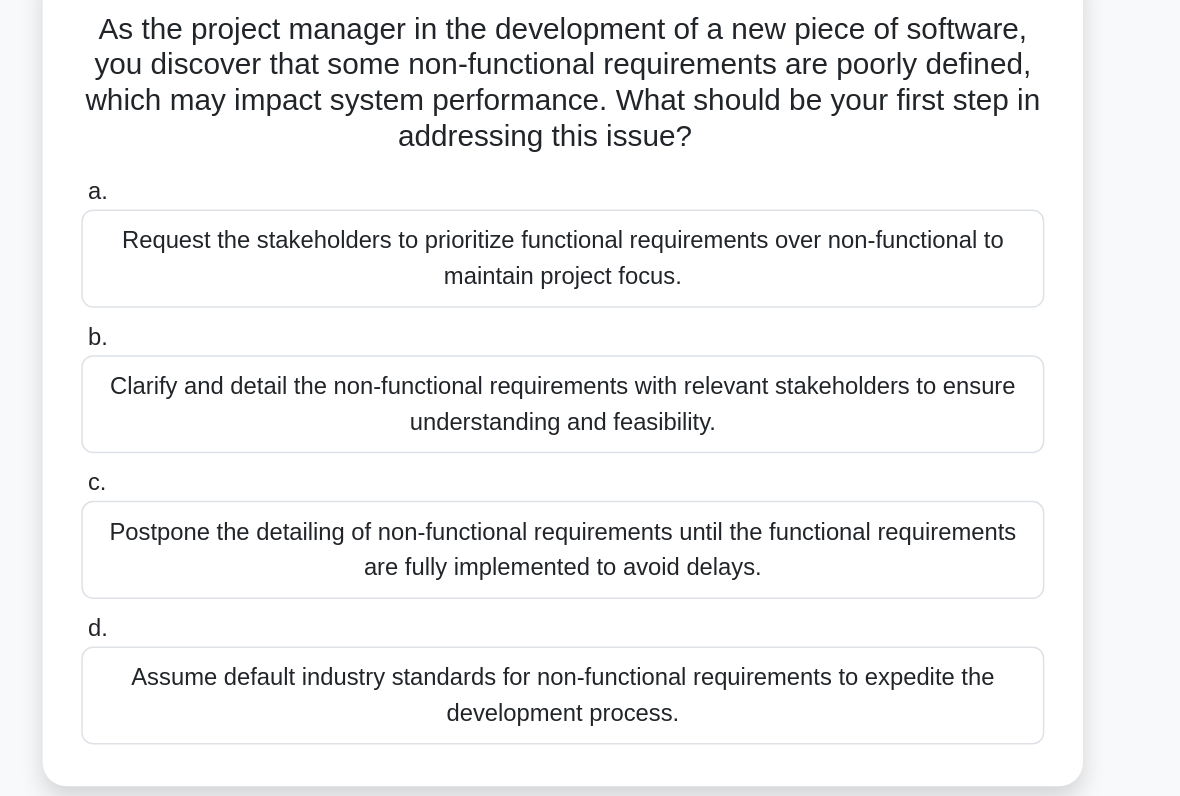 click on "Postpone the detailing of non-functional requirements until the functional requirements are fully implemented to avoid delays." at bounding box center (590, 512) 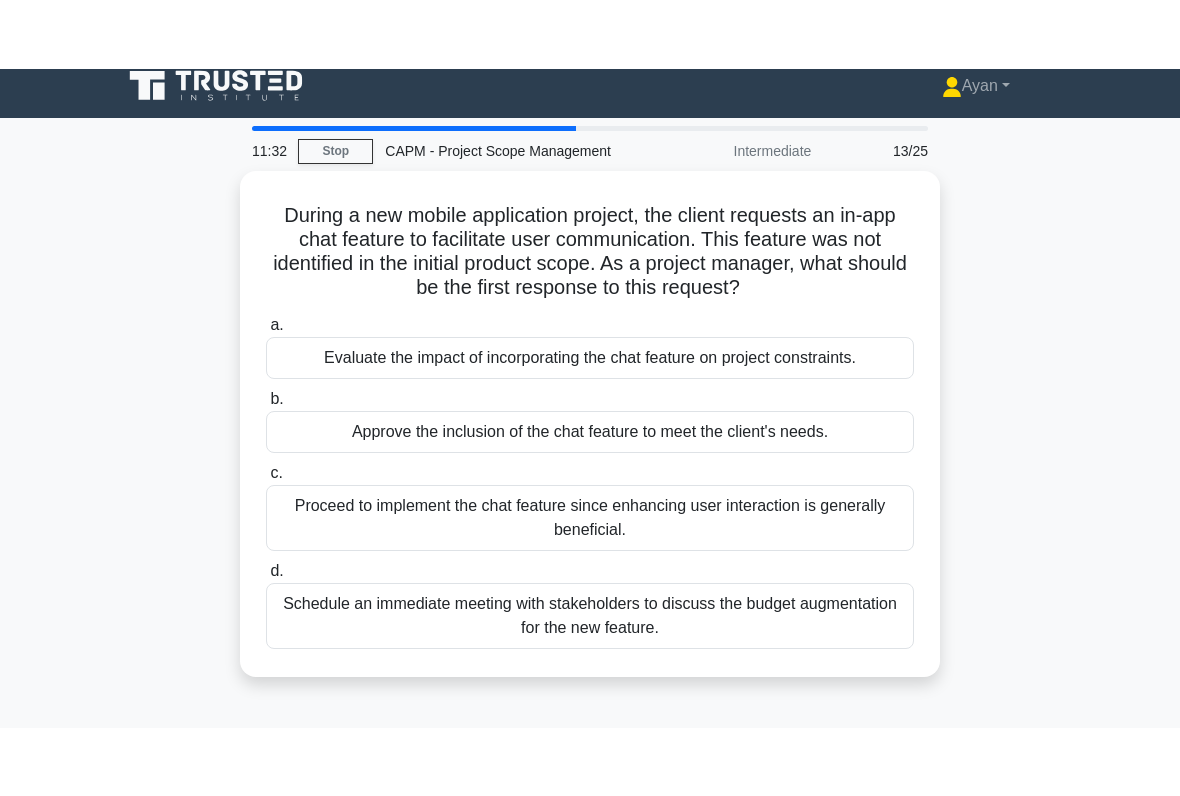 scroll, scrollTop: 0, scrollLeft: 0, axis: both 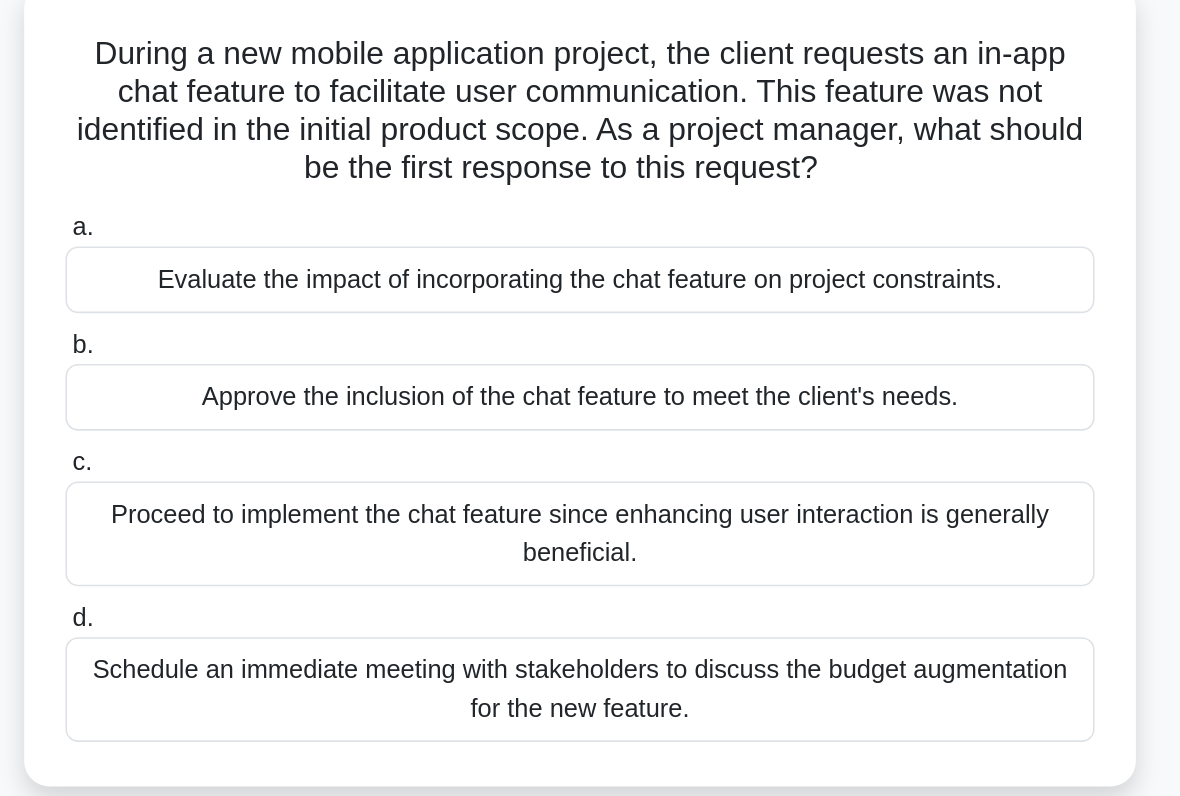click on "Evaluate the impact of incorporating the chat feature on project constraints." at bounding box center [590, 304] 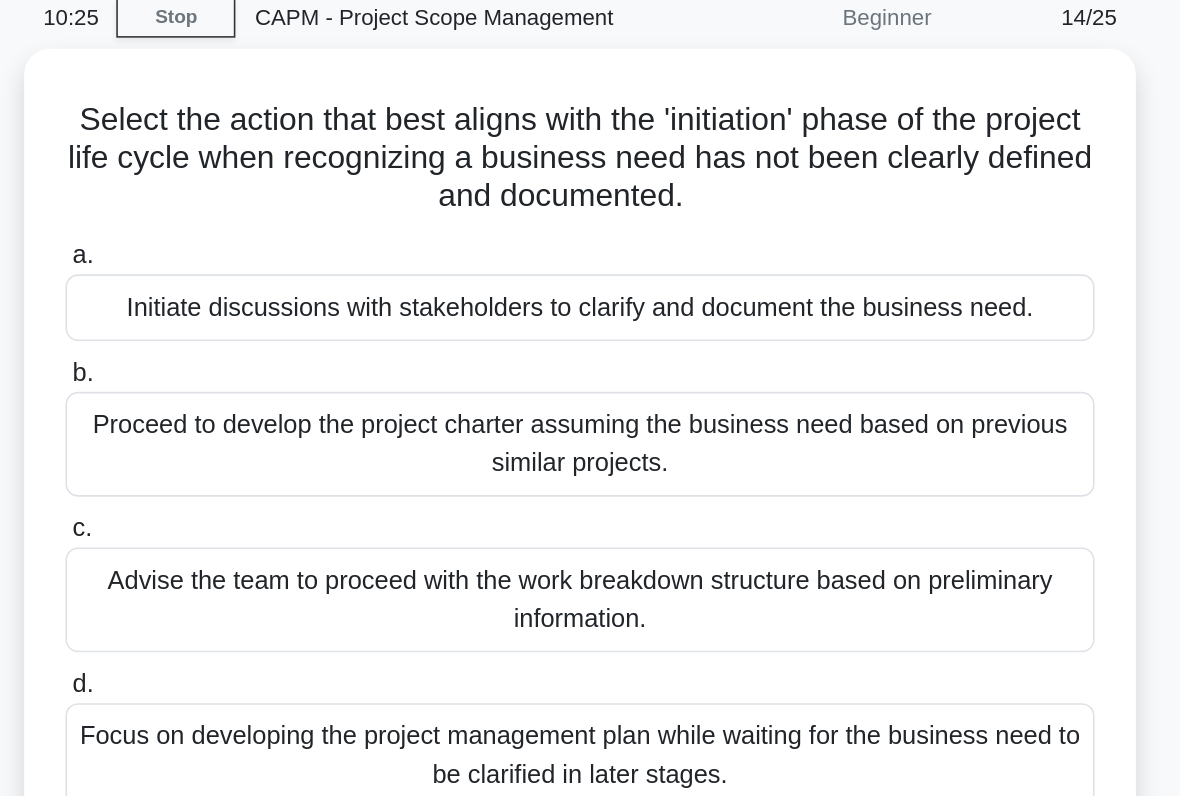 click on "Initiate discussions with stakeholders to clarify and document the business need." at bounding box center [590, 280] 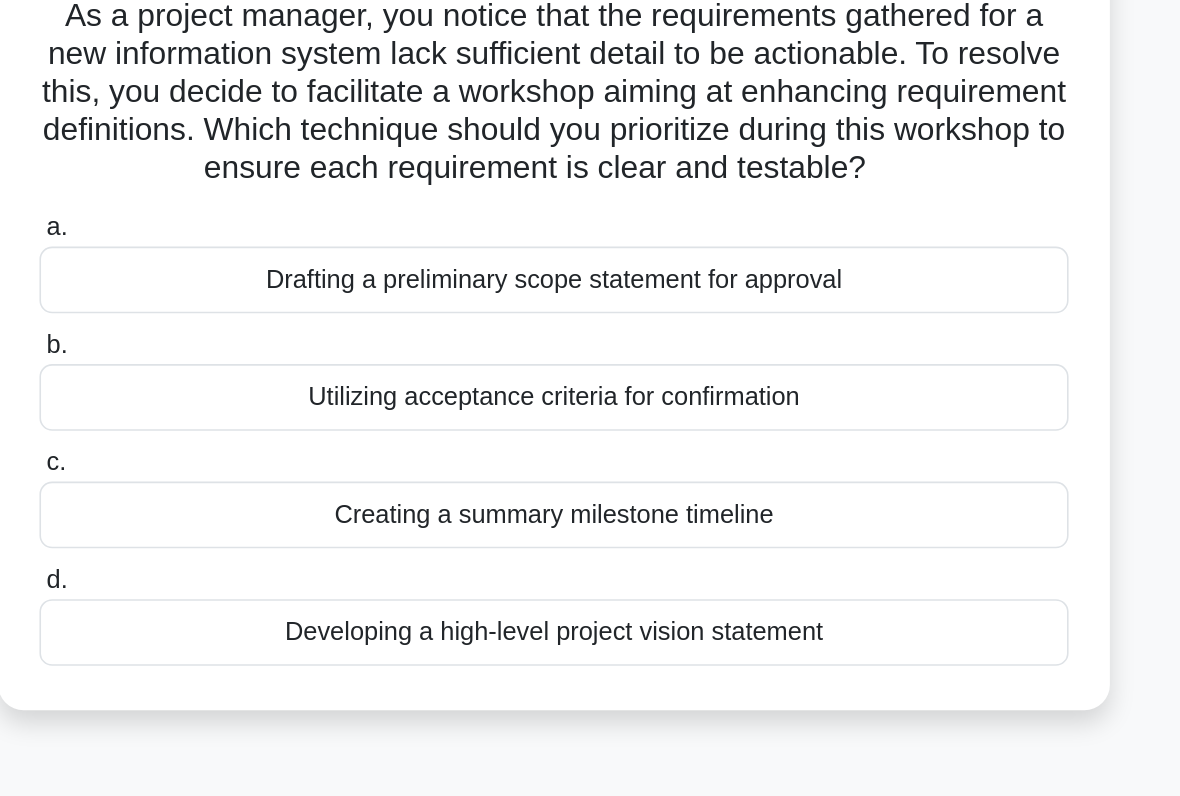 click on "Utilizing acceptance criteria for confirmation" at bounding box center (590, 402) 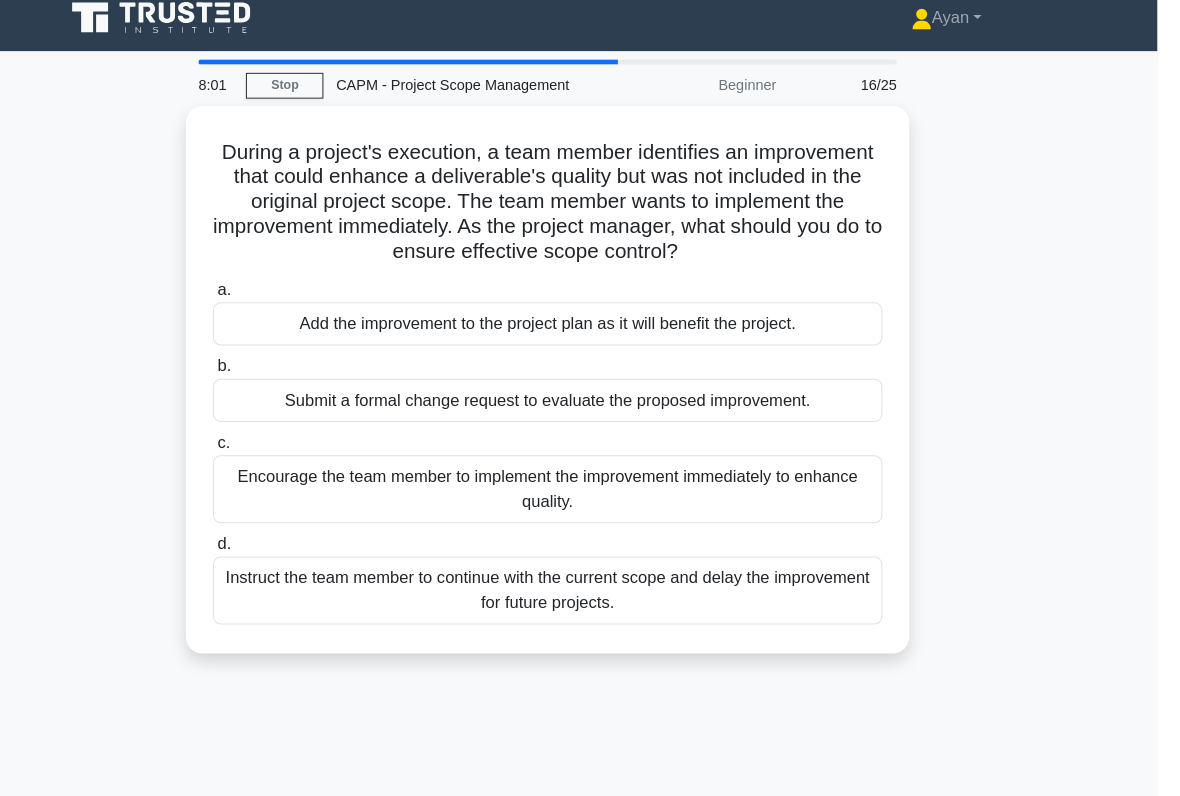 scroll, scrollTop: 0, scrollLeft: 0, axis: both 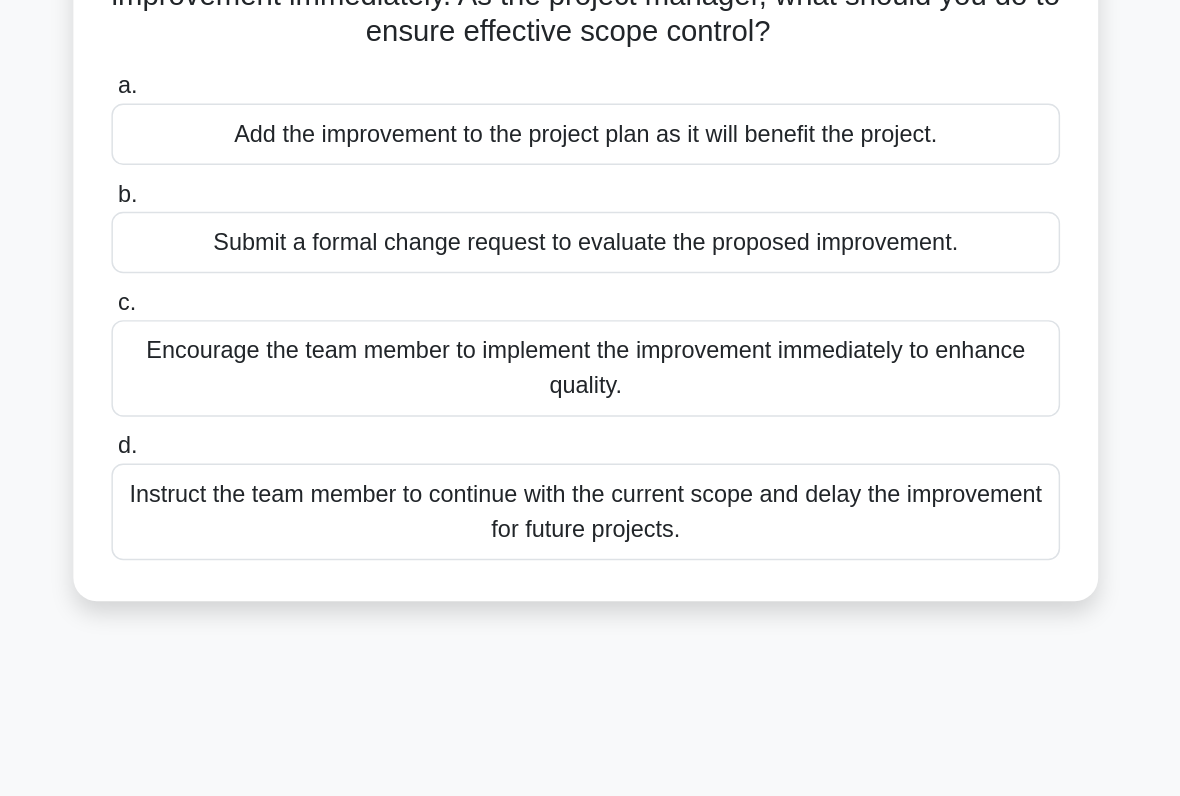 click on "Submit a formal change request to evaluate the proposed improvement." at bounding box center (590, 402) 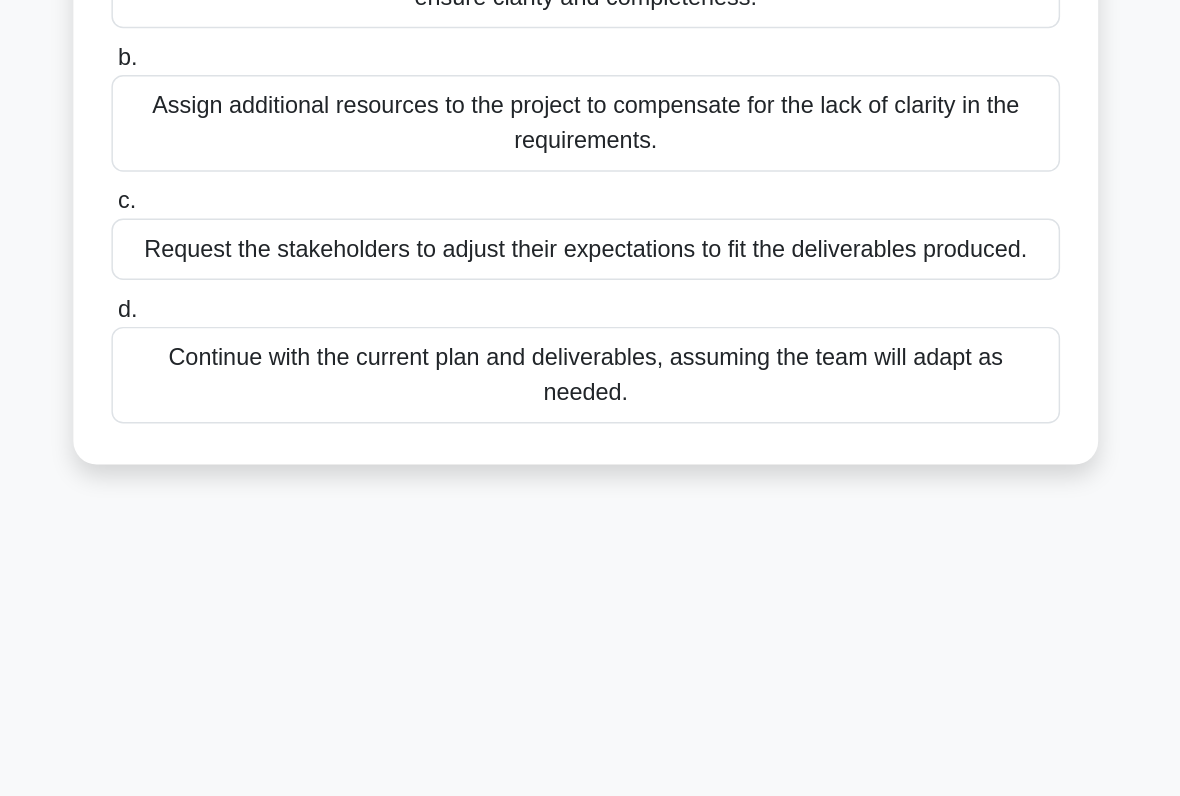 scroll, scrollTop: 126, scrollLeft: 0, axis: vertical 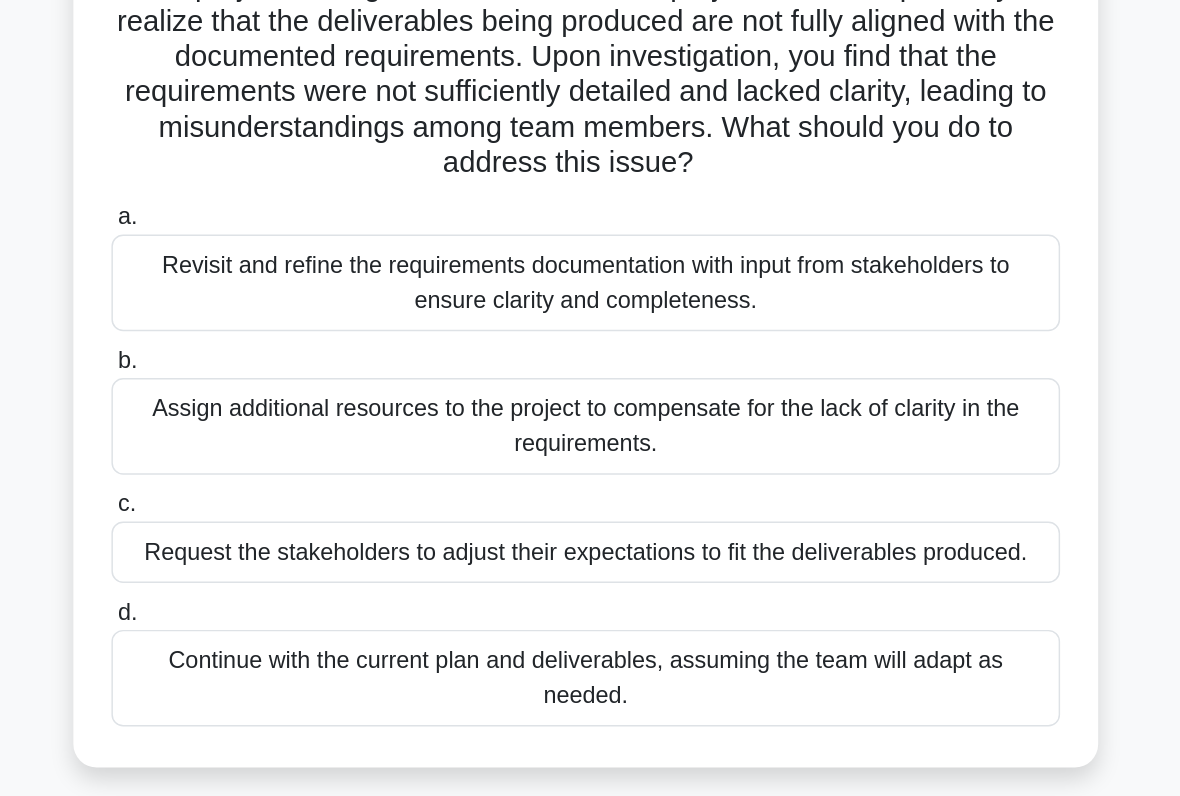 click on "Revisit and refine the requirements documentation with input from stakeholders to ensure clarity and completeness." at bounding box center (590, 238) 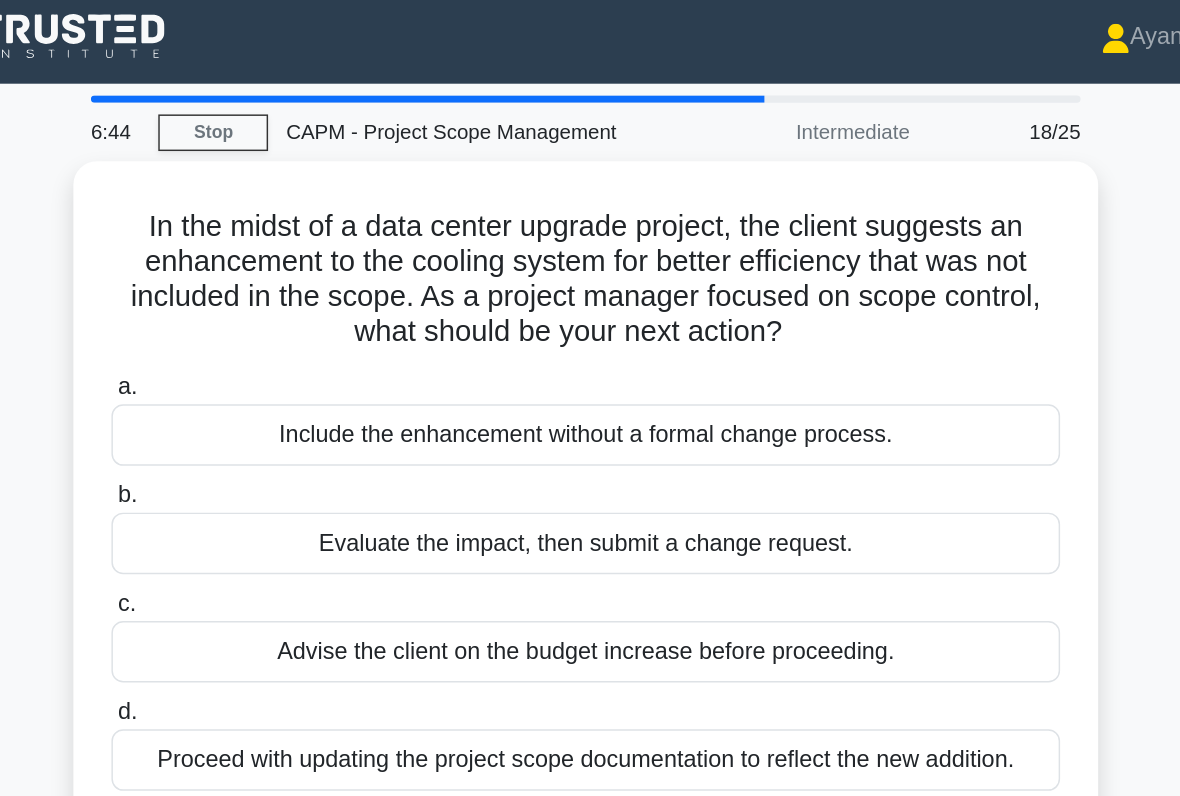 scroll, scrollTop: 0, scrollLeft: 0, axis: both 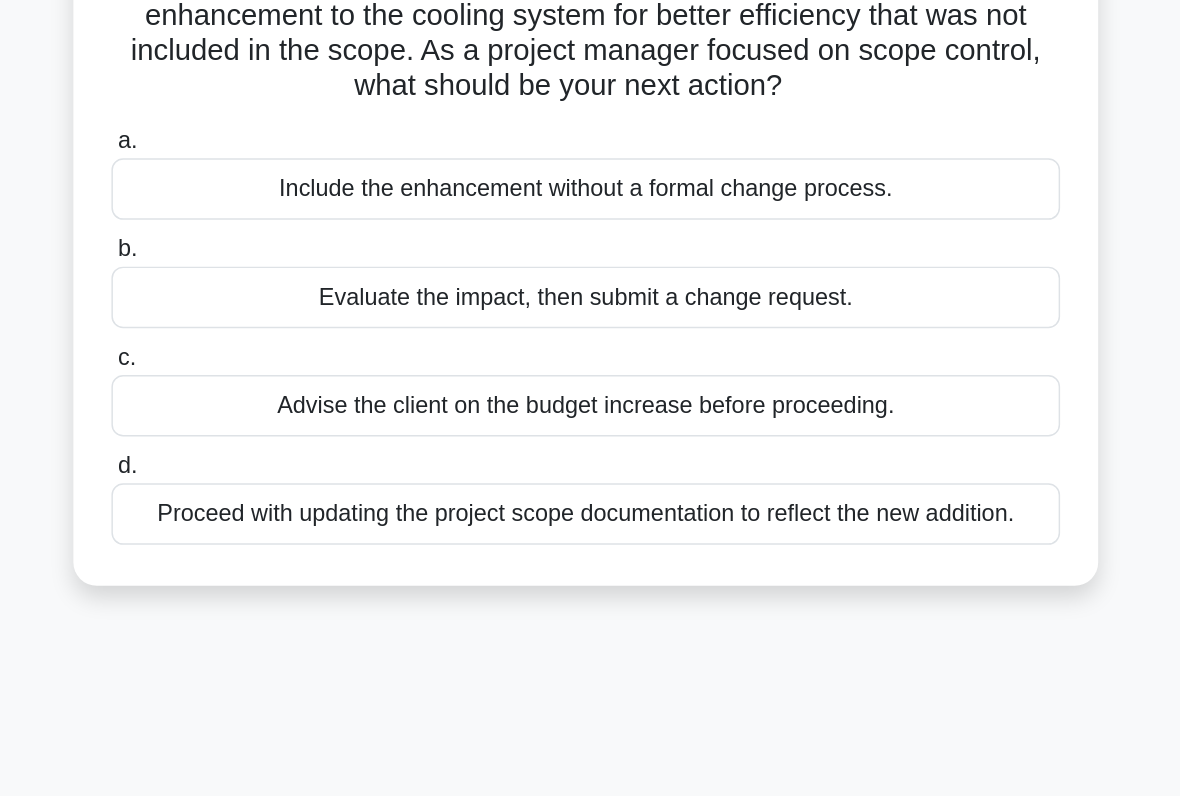 click on "Evaluate the impact, then submit a change request." at bounding box center (590, 378) 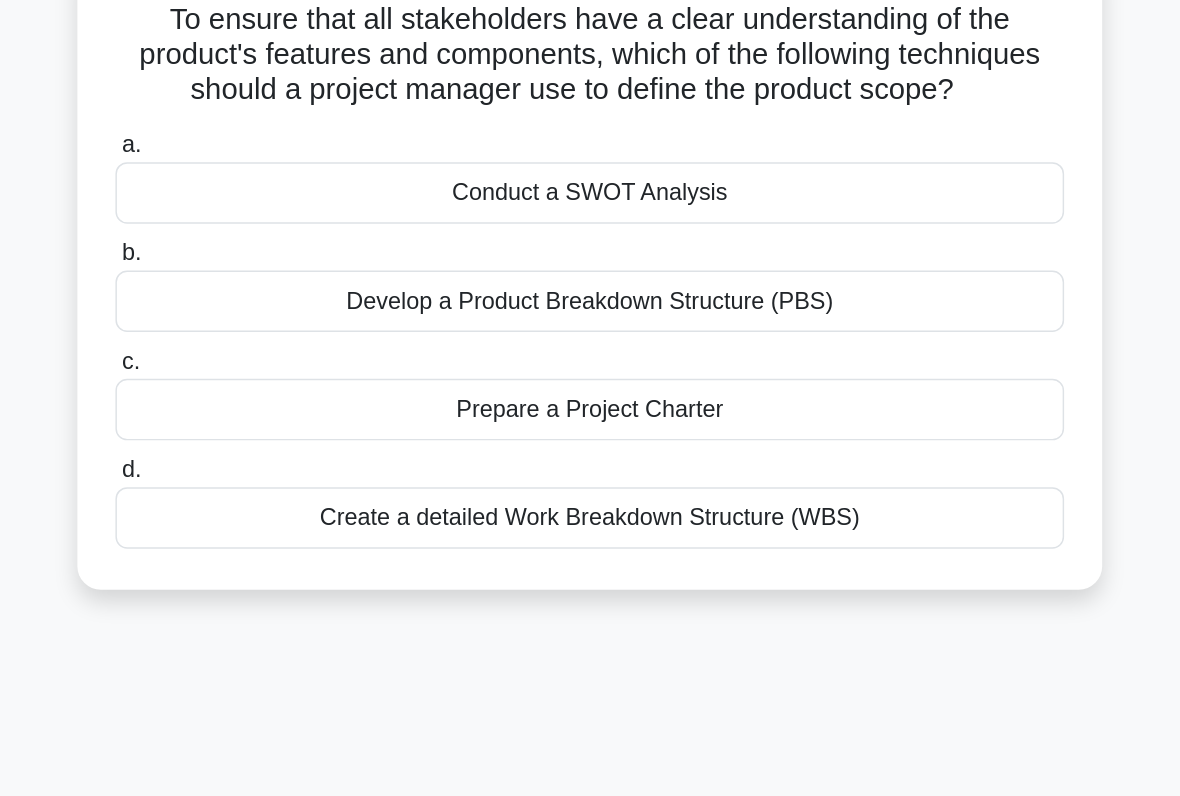 click on "Develop a Product Breakdown Structure (PBS)" at bounding box center [590, 354] 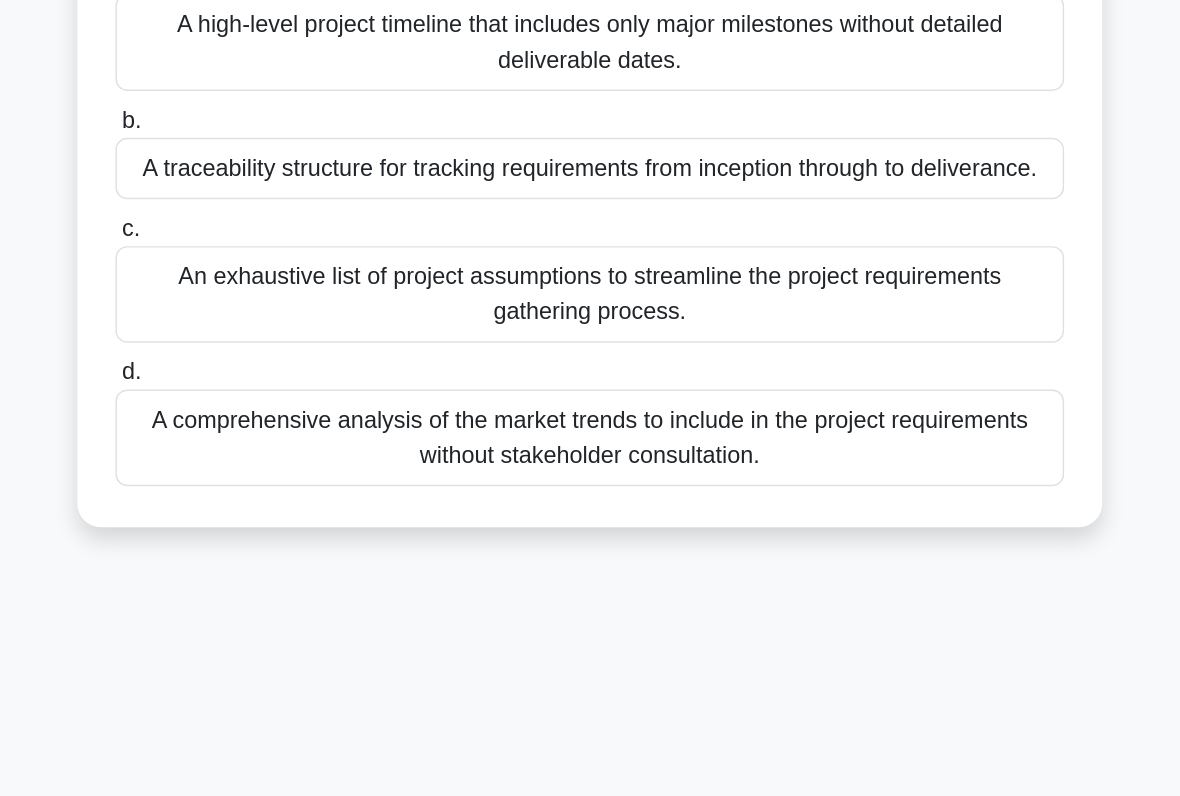 scroll, scrollTop: 34, scrollLeft: 0, axis: vertical 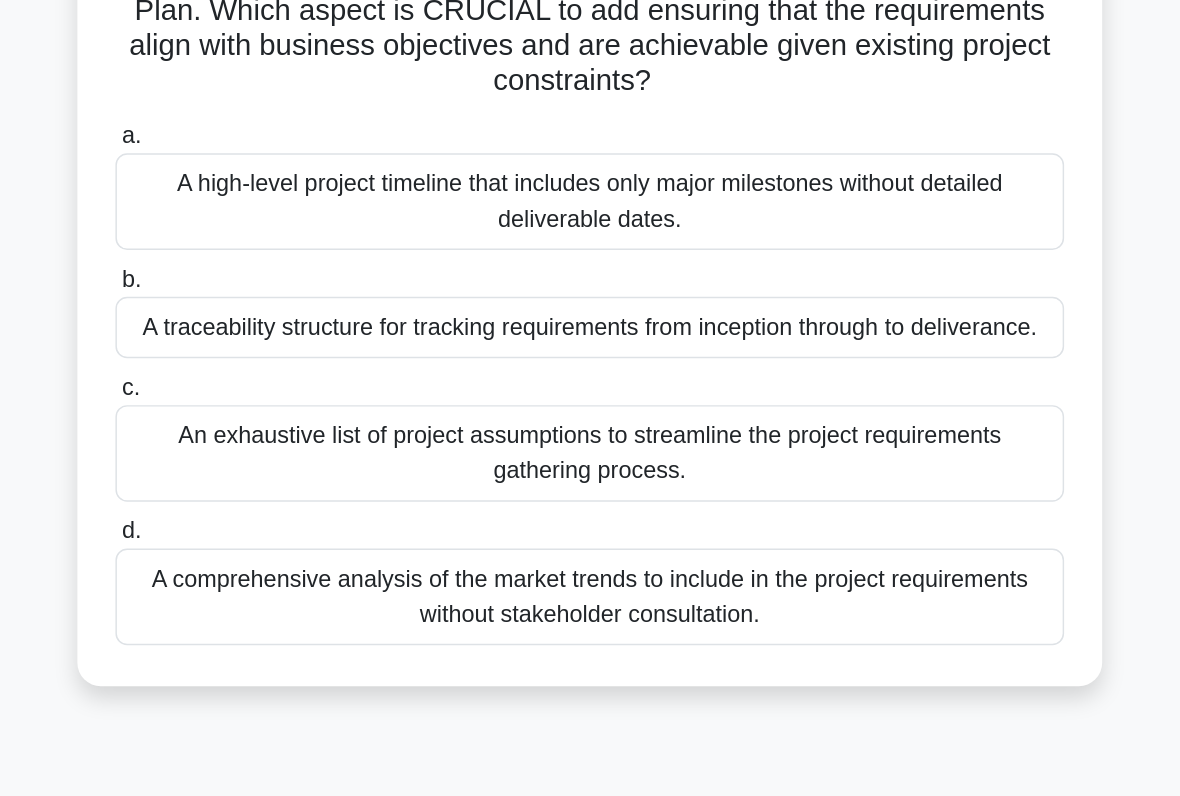 click on "A traceability structure for tracking requirements from inception through to deliverance." at bounding box center (590, 368) 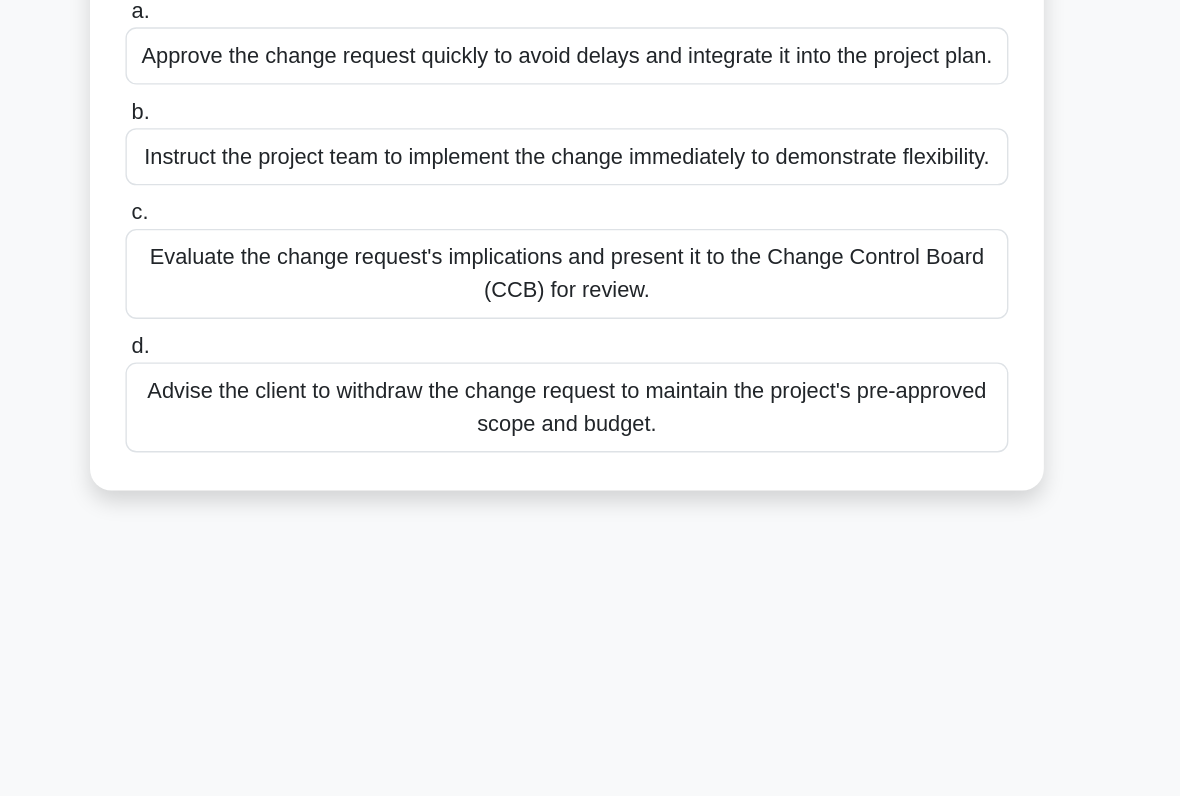 scroll, scrollTop: 78, scrollLeft: 0, axis: vertical 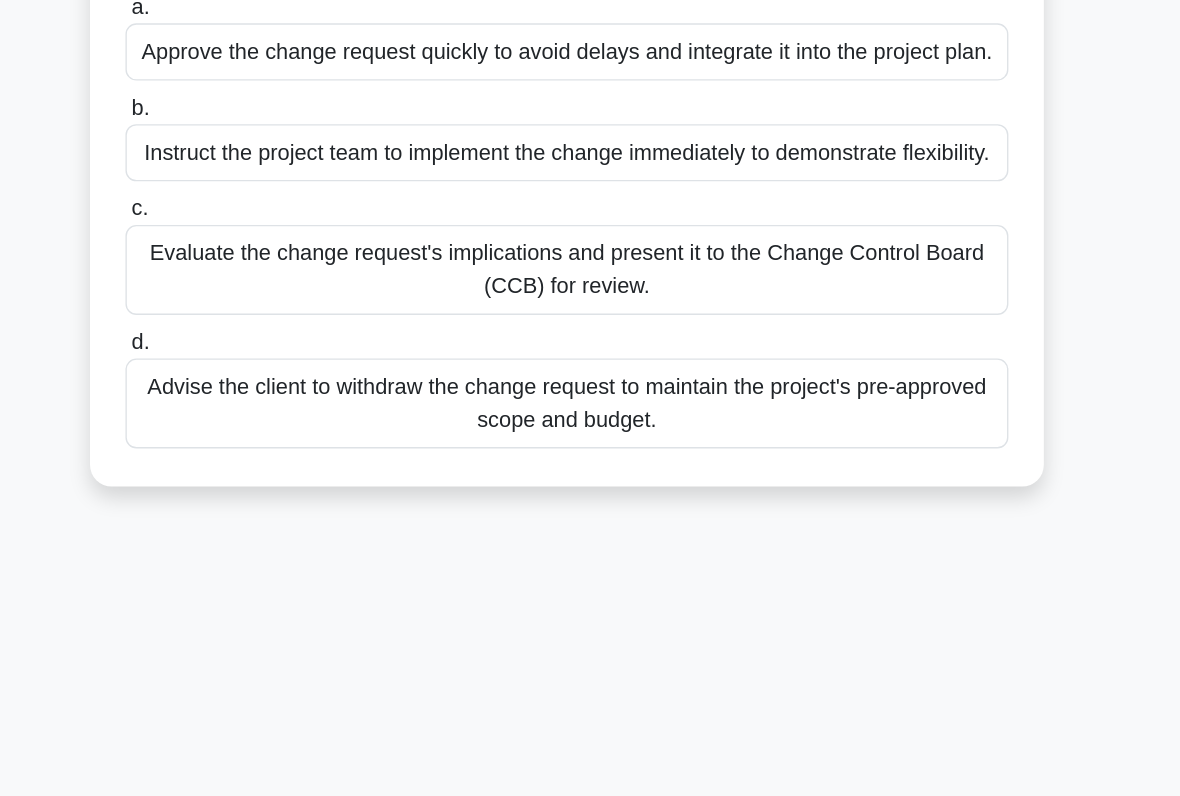 click on "Evaluate the change request's implications and present it to the Change Control Board (CCB) for review." at bounding box center [590, 410] 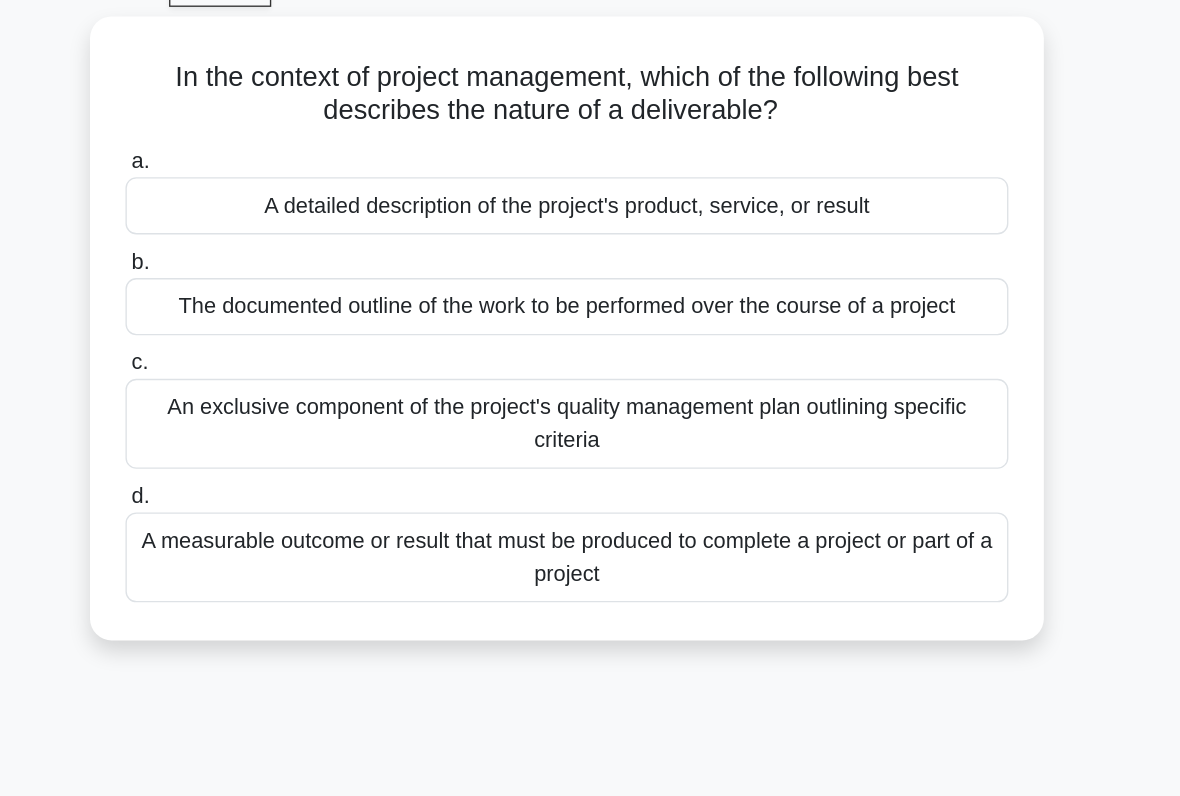 scroll, scrollTop: 0, scrollLeft: 0, axis: both 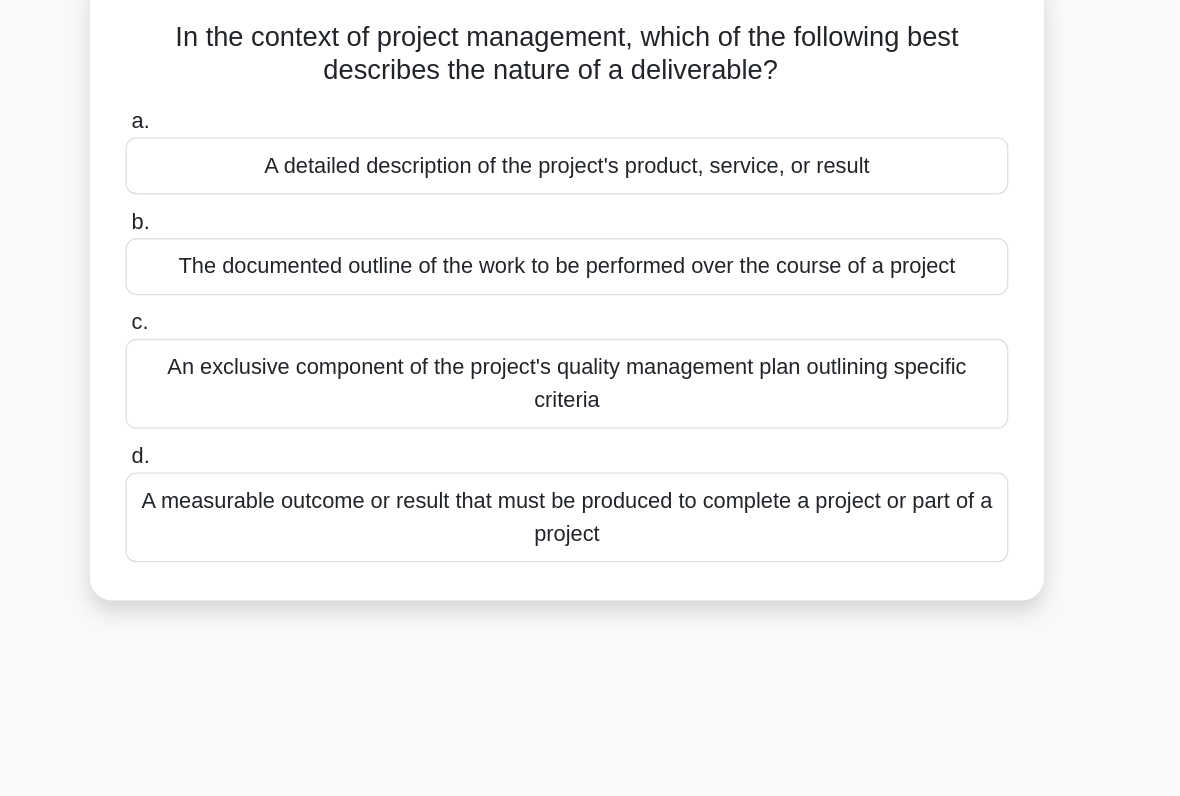 click on "A measurable outcome or result that must be produced to complete a project or part of a project" at bounding box center [590, 514] 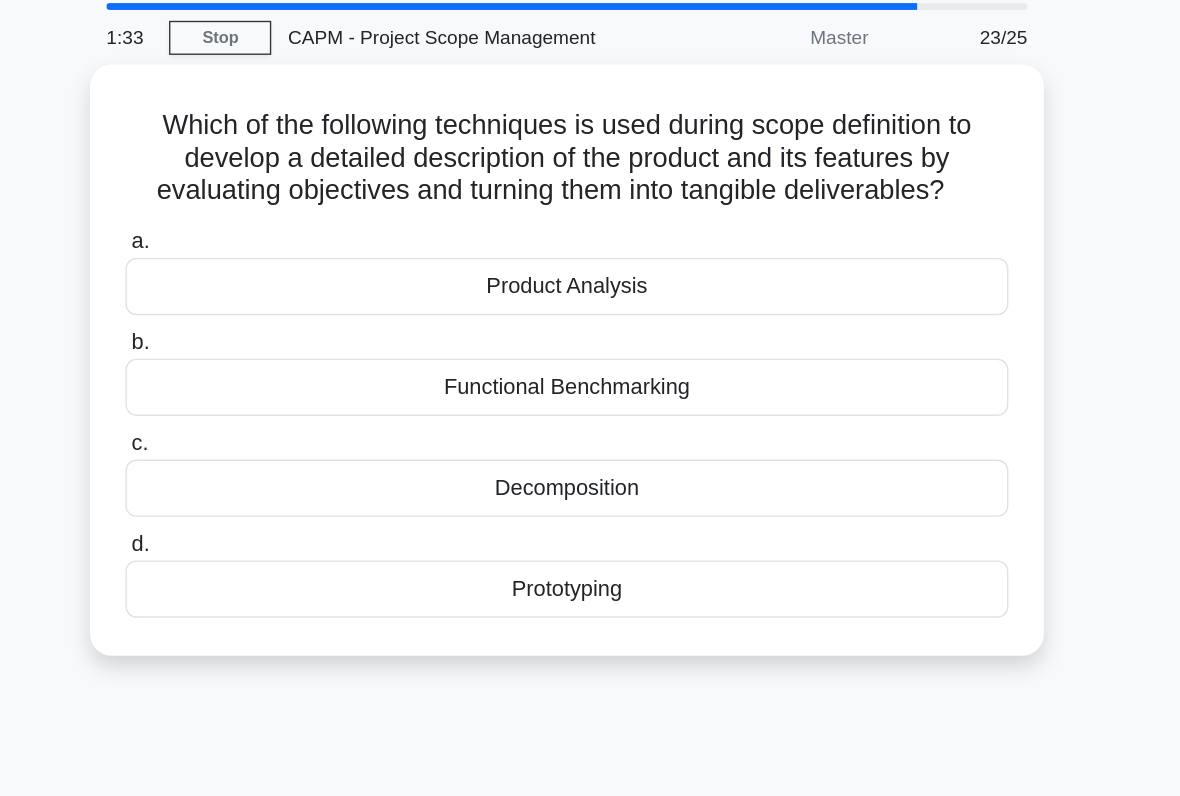 click on "Product Analysis" at bounding box center (590, 280) 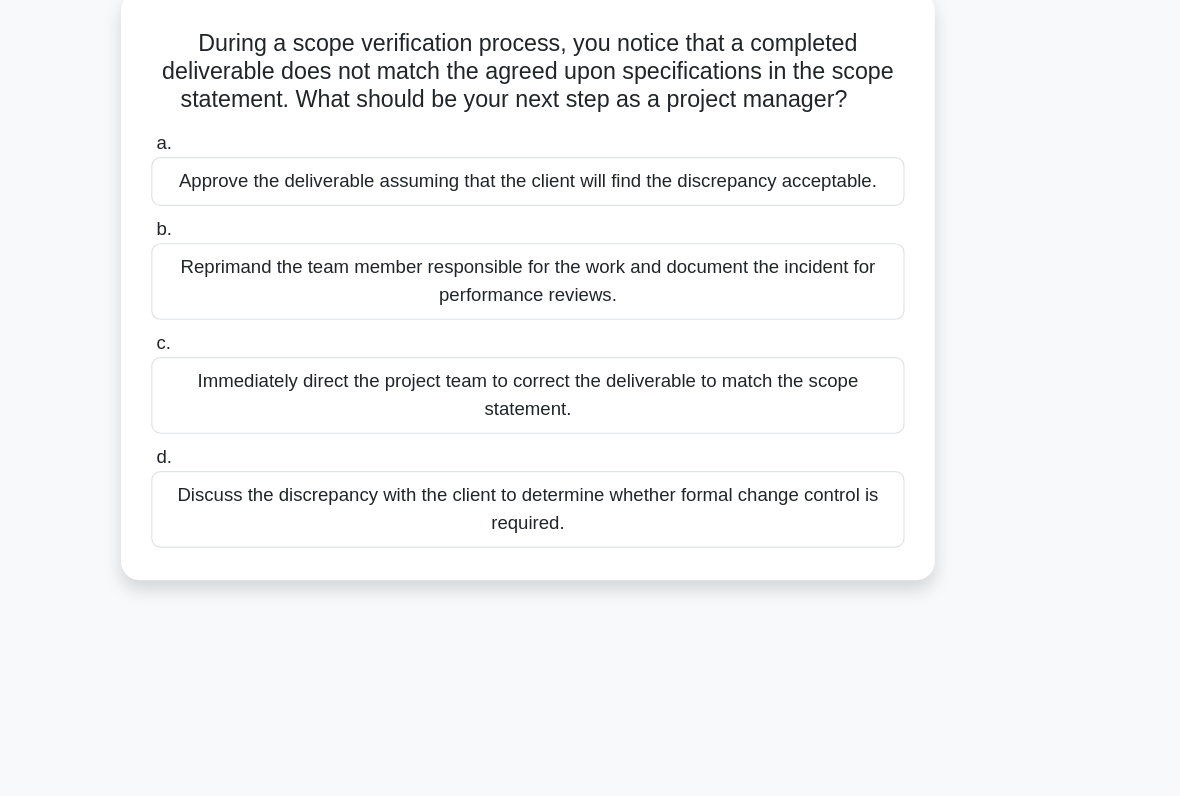 scroll, scrollTop: 31, scrollLeft: 0, axis: vertical 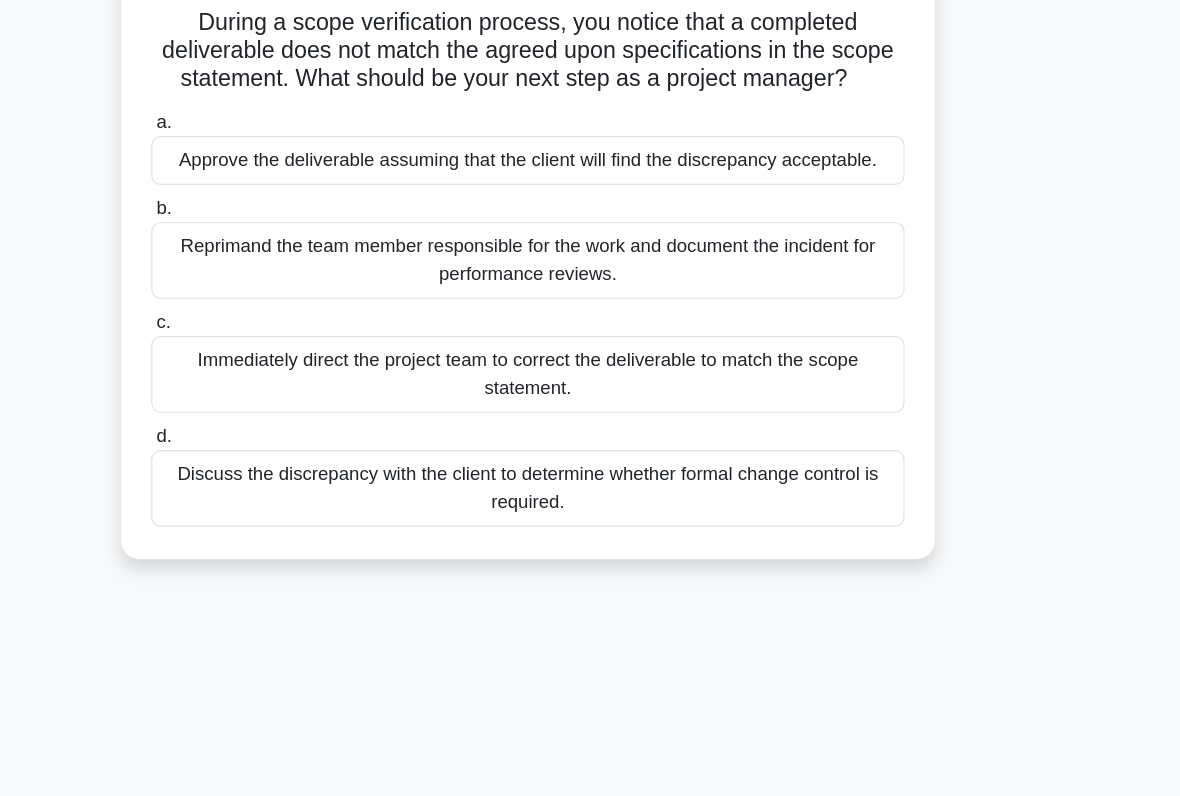 click on "Immediately direct the project team to correct the deliverable to match the scope statement." at bounding box center (590, 433) 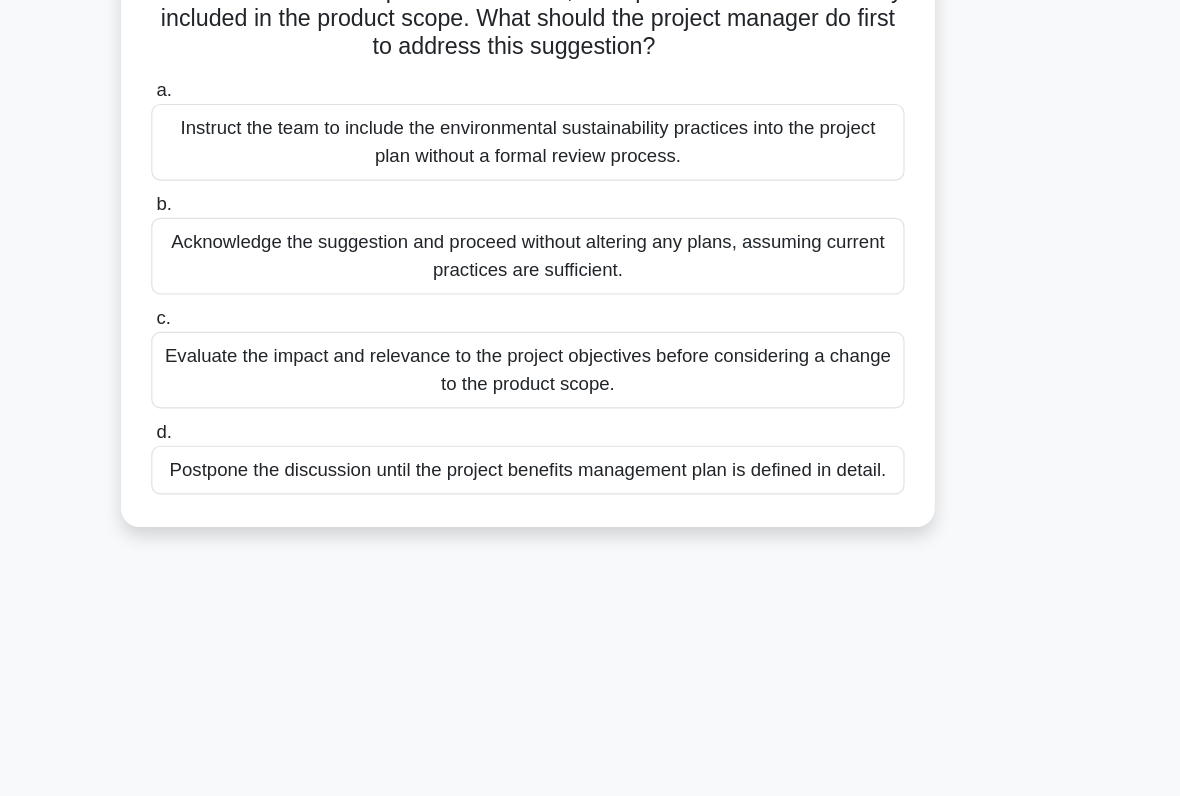 scroll, scrollTop: 112, scrollLeft: 0, axis: vertical 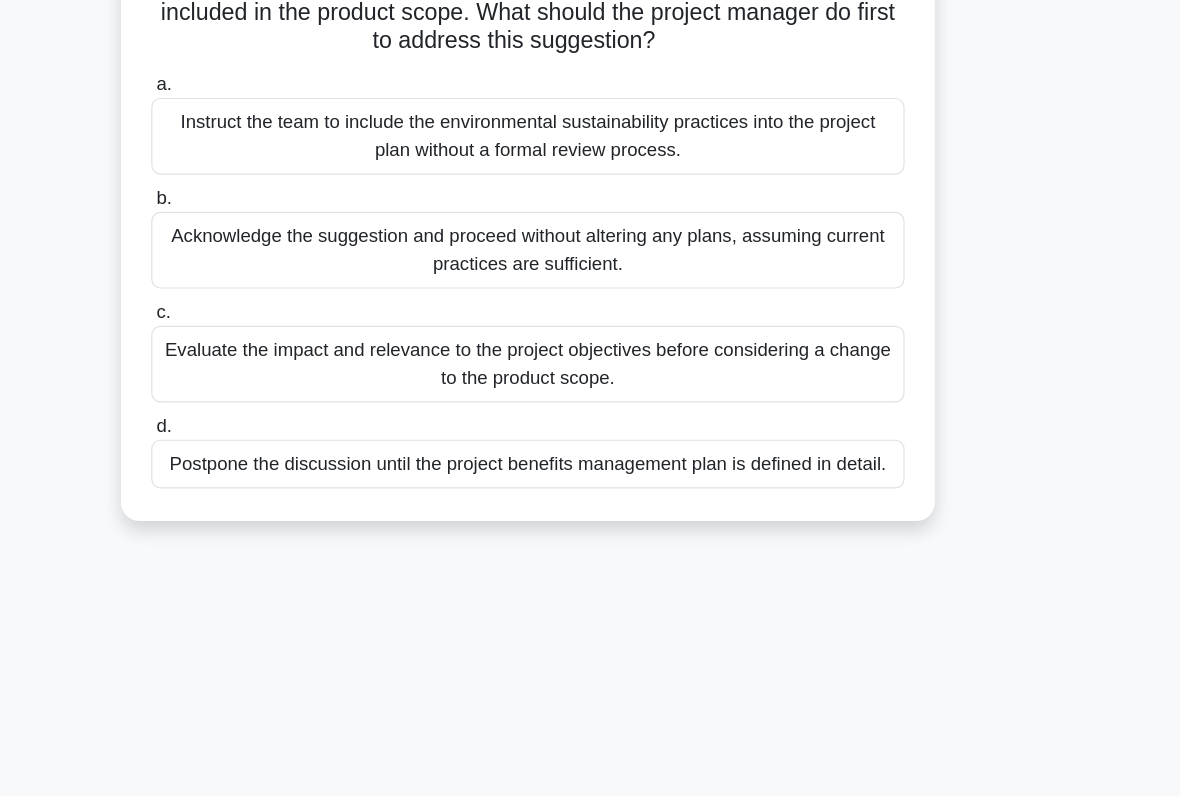 click on "Evaluate the impact and relevance to the project objectives before considering a change to the product scope." at bounding box center (590, 424) 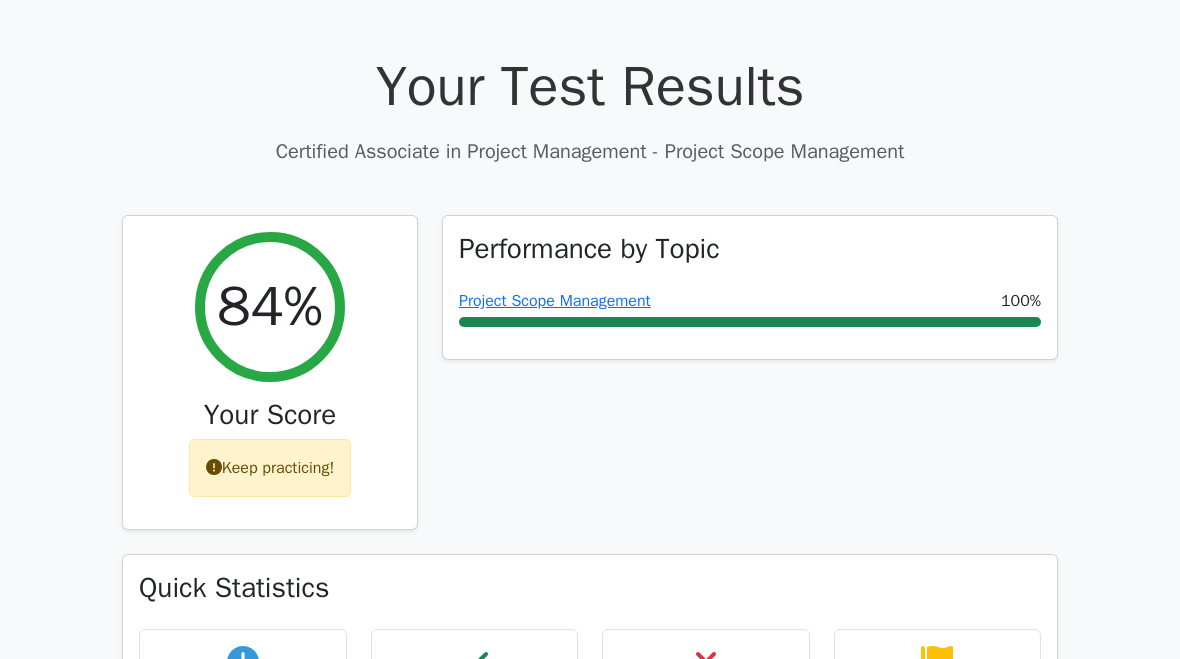 scroll, scrollTop: 0, scrollLeft: 0, axis: both 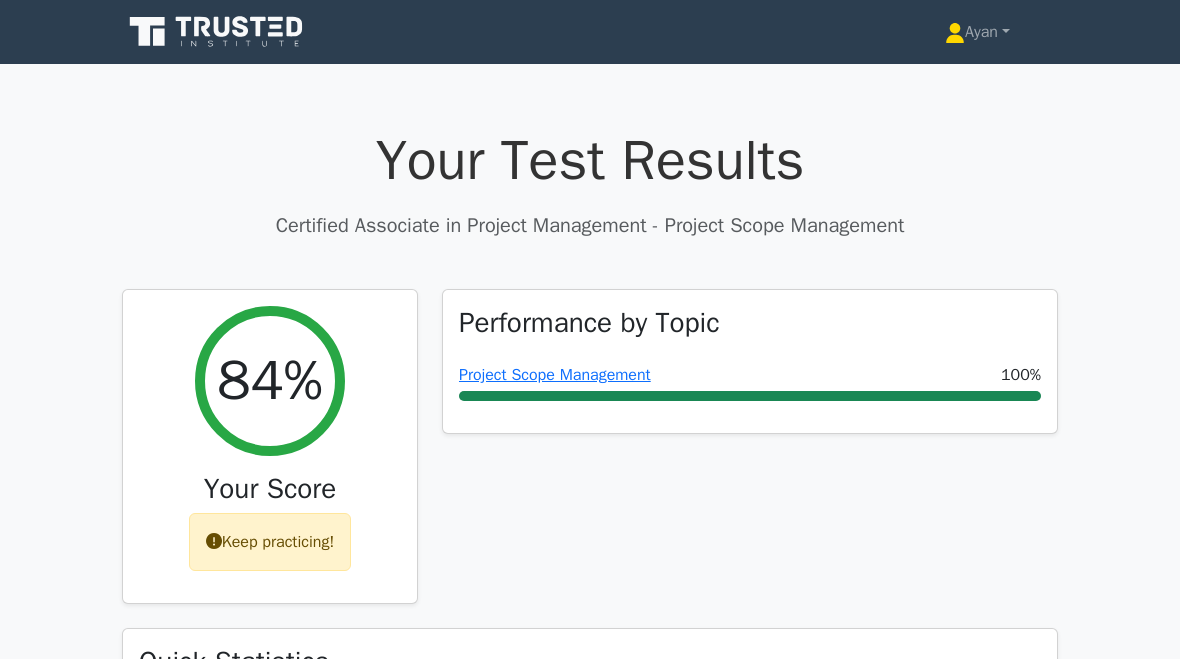 click 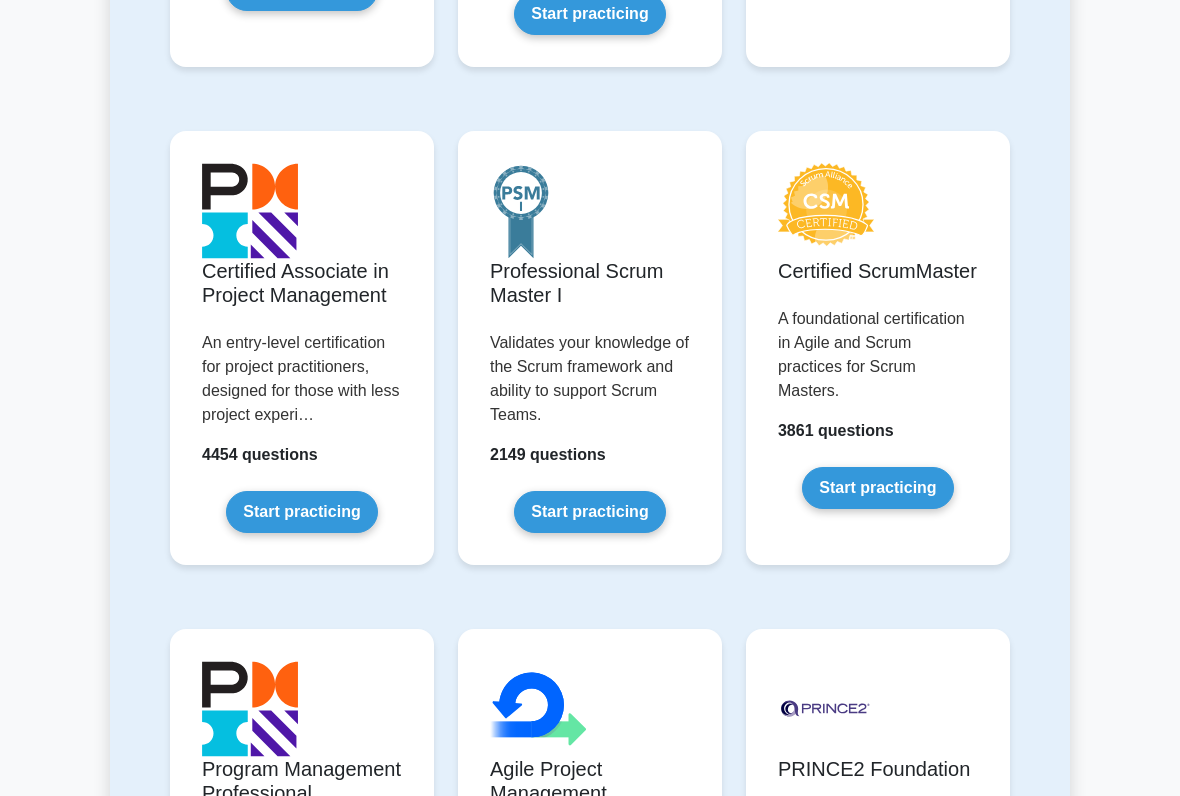 scroll, scrollTop: 881, scrollLeft: 0, axis: vertical 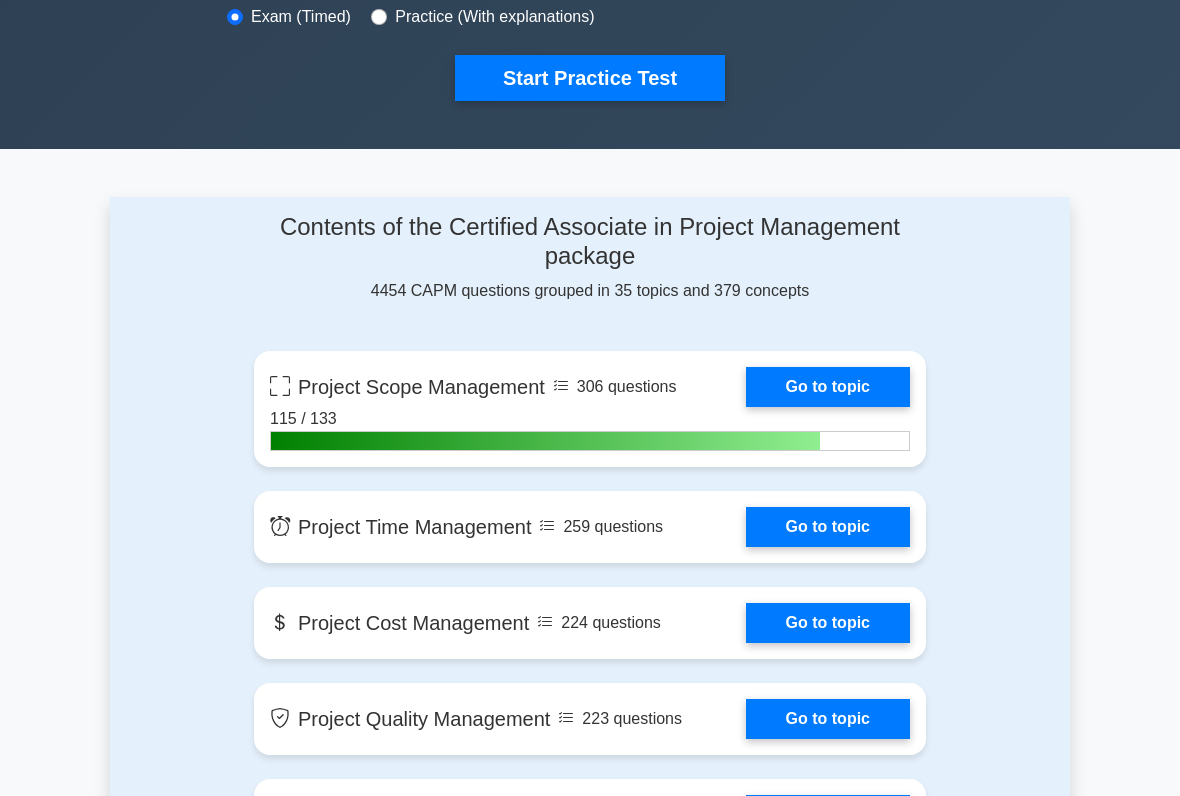 click on "Go to topic" at bounding box center [828, 387] 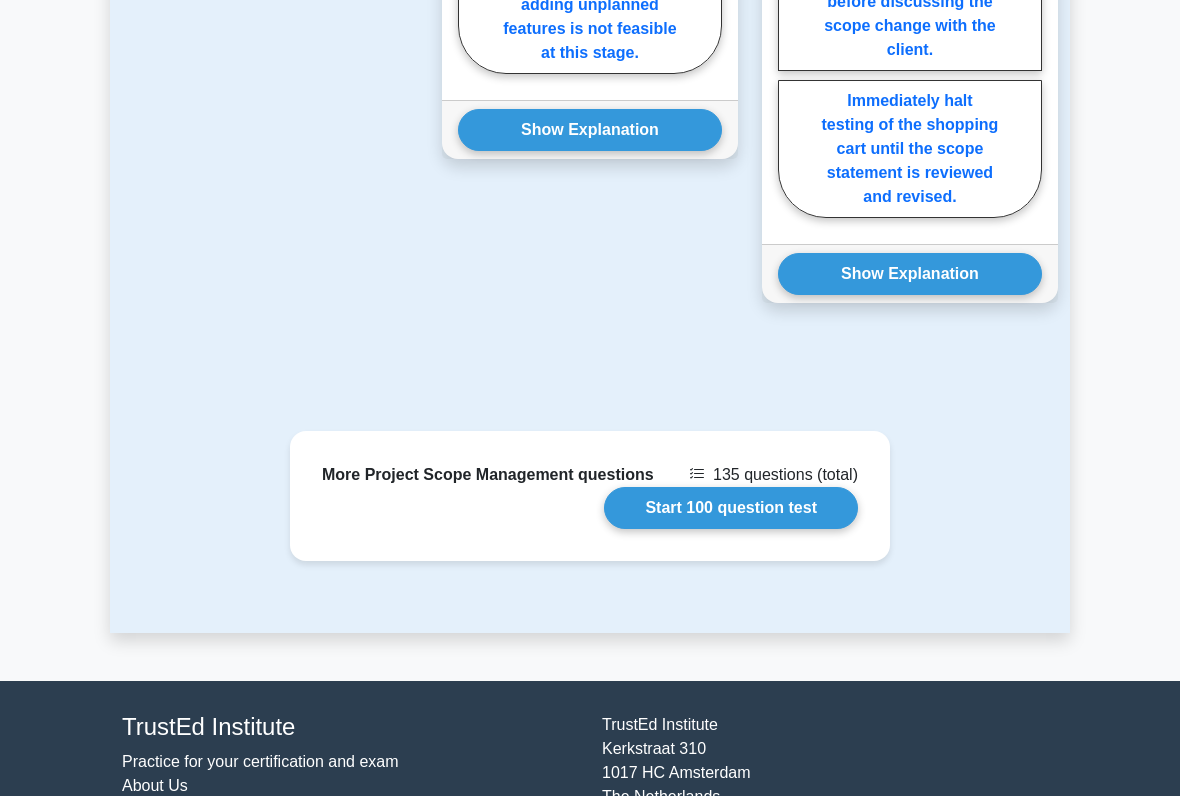 scroll, scrollTop: 2454, scrollLeft: 0, axis: vertical 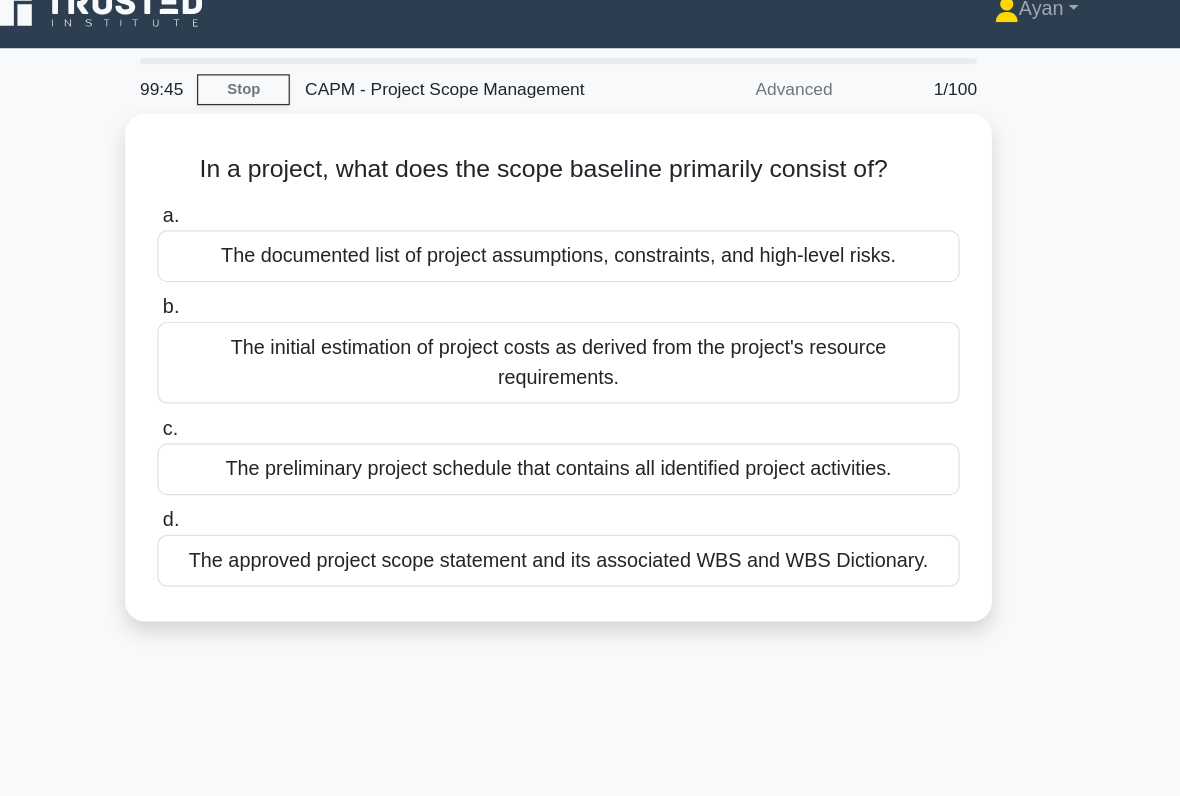 click on "The approved project scope statement and its associated WBS and WBS Dictionary." at bounding box center (590, 478) 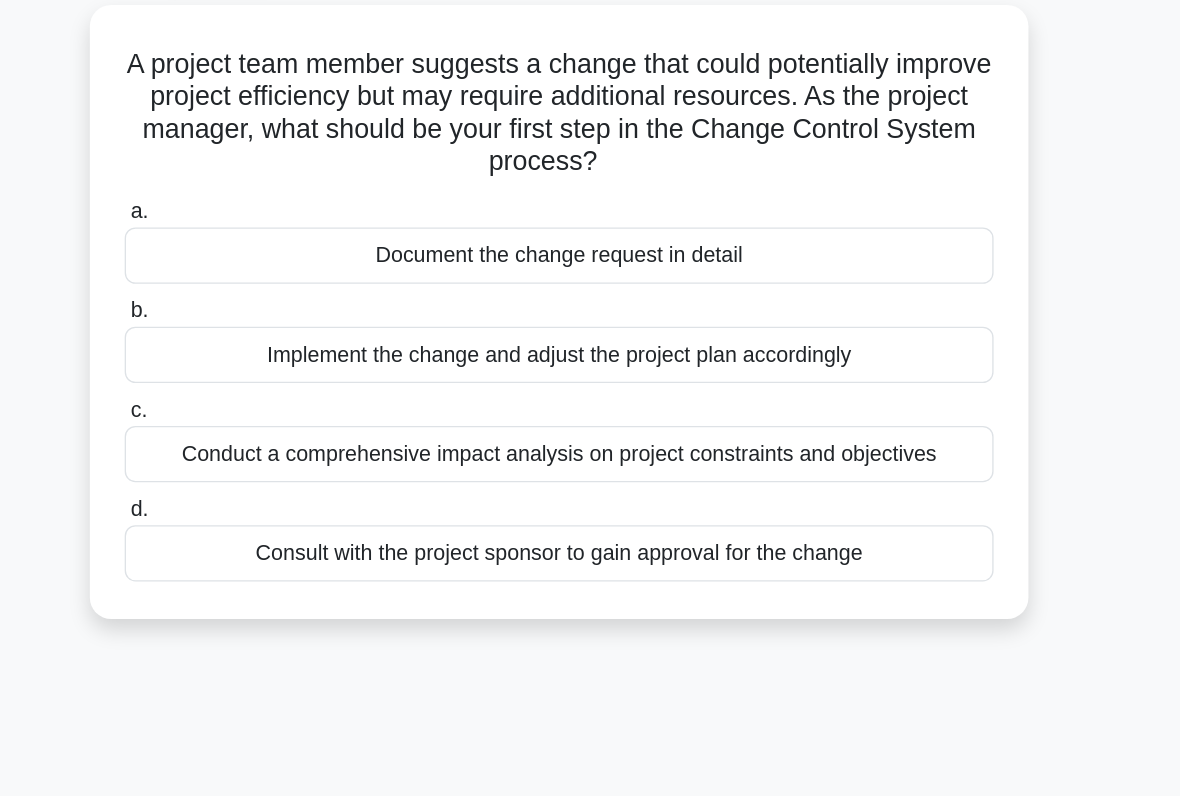 click on "Conduct a comprehensive impact analysis on project constraints and objectives" at bounding box center (590, 452) 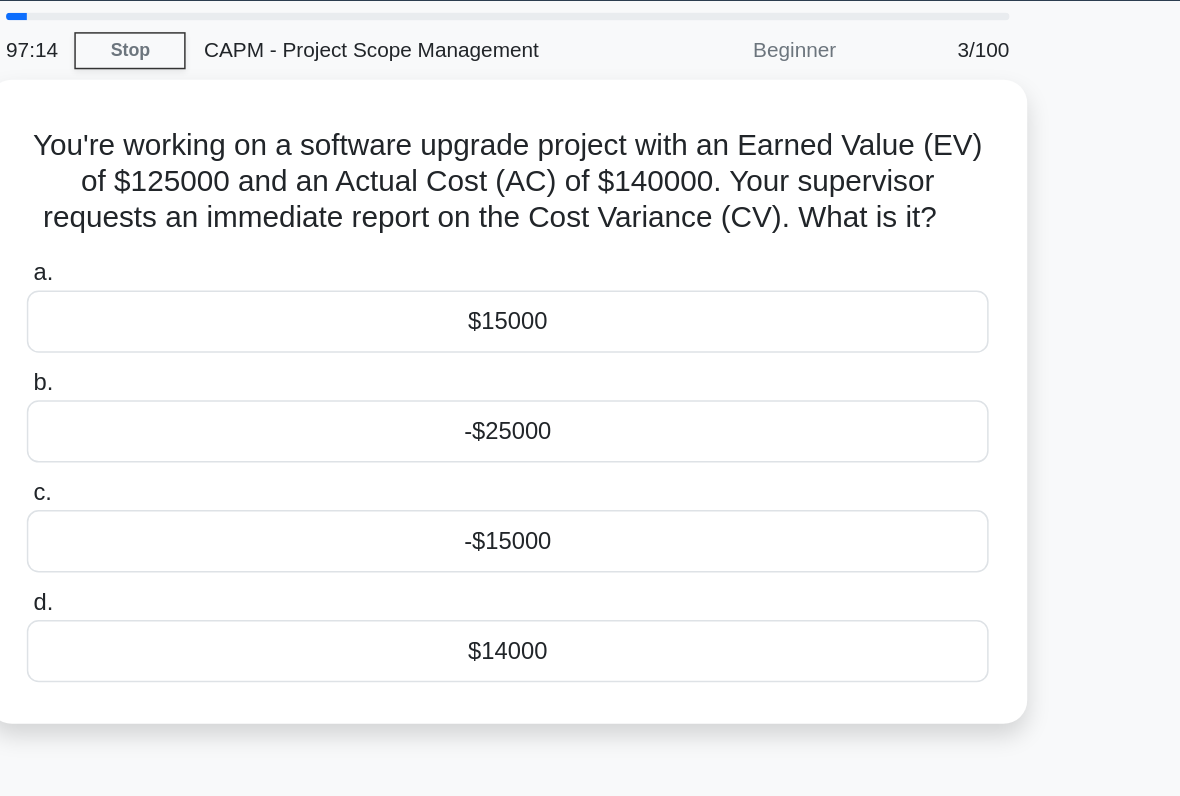 click on "$15000" at bounding box center [590, 280] 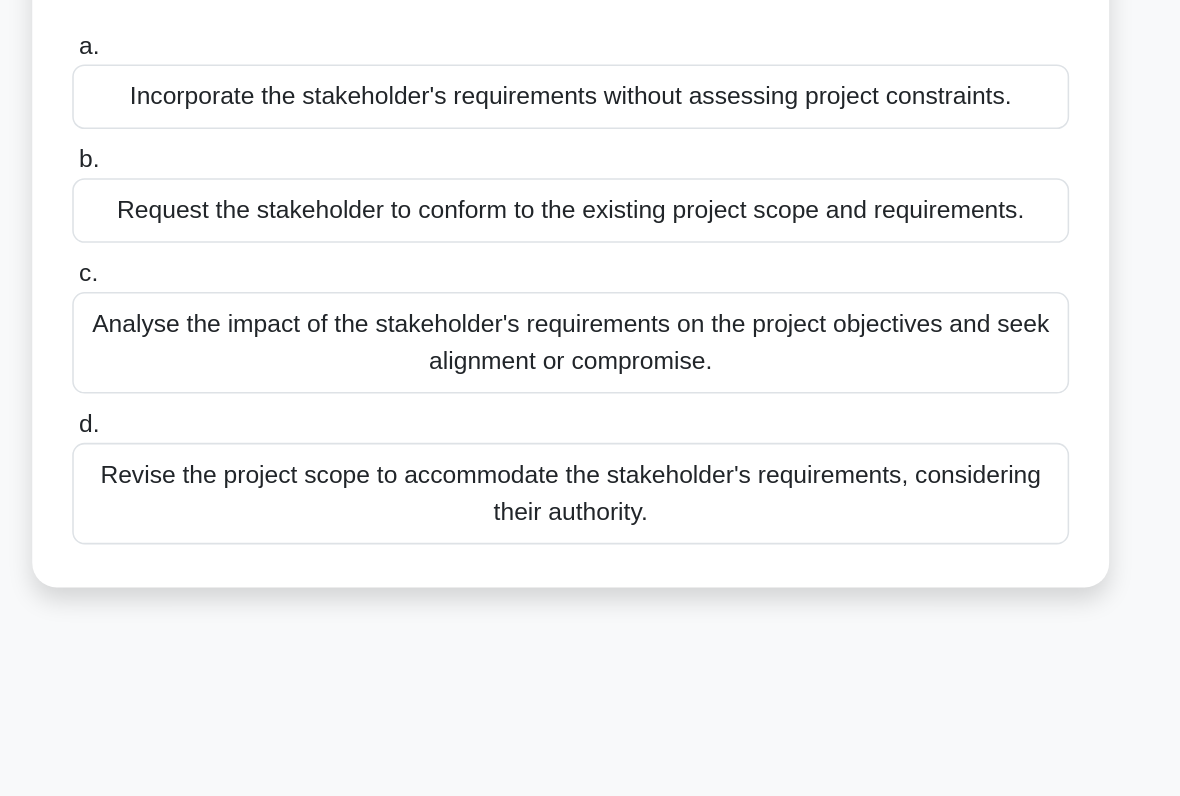 click on "b.
Request the stakeholder to conform to the existing project scope and requirements." at bounding box center [590, 366] 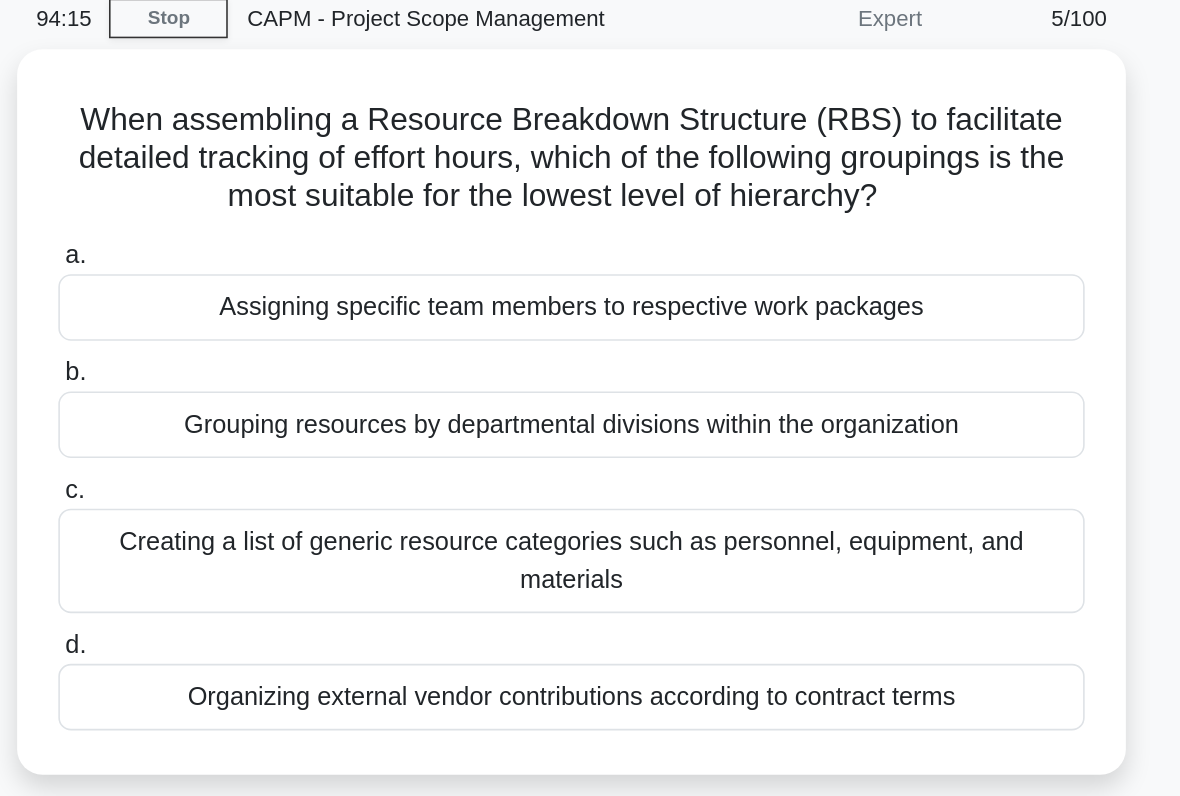 click on "When assembling a Resource Breakdown Structure (RBS) to facilitate detailed tracking of effort hours, which of the following groupings is the most suitable for the lowest level of hierarchy?
.spinner_0XTQ{transform-origin:center;animation:spinner_y6GP .75s linear infinite}@keyframes spinner_y6GP{100%{transform:rotate(360deg)}}
a.
Assigning specific team members to respective work packages
b. c. d." at bounding box center (590, 346) 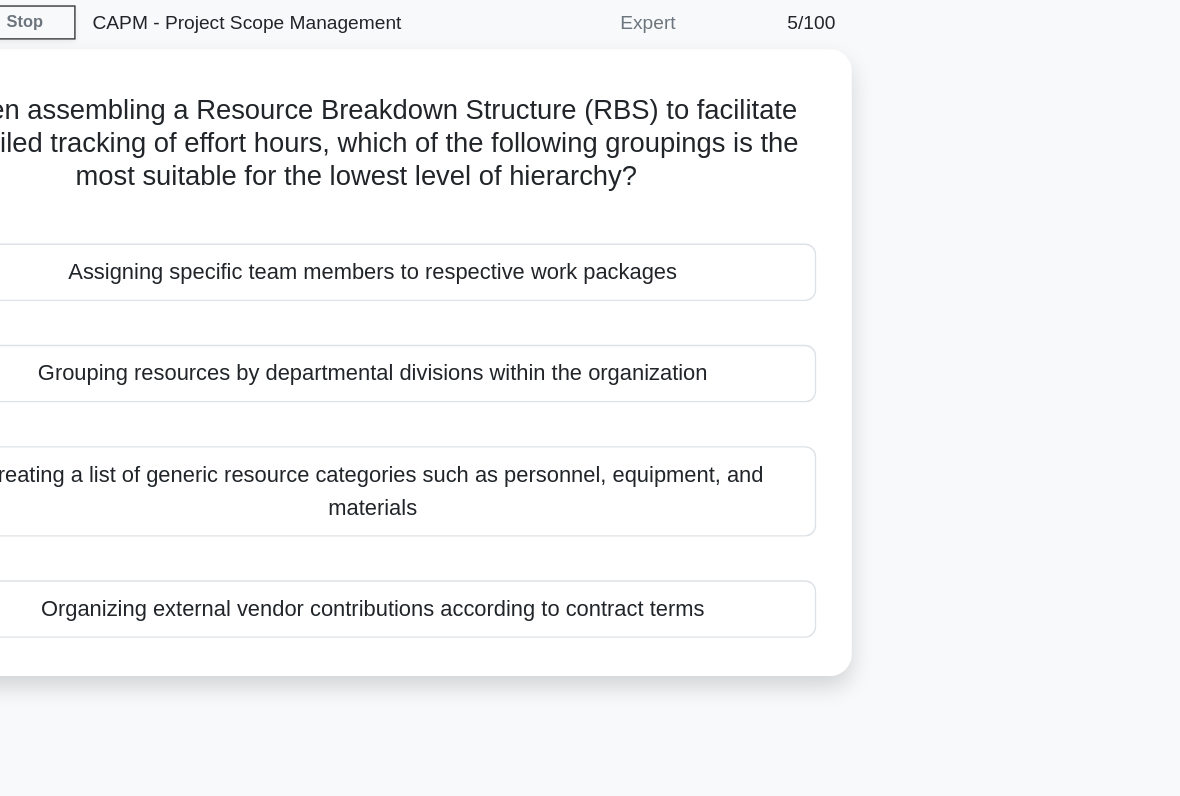 scroll, scrollTop: 0, scrollLeft: 0, axis: both 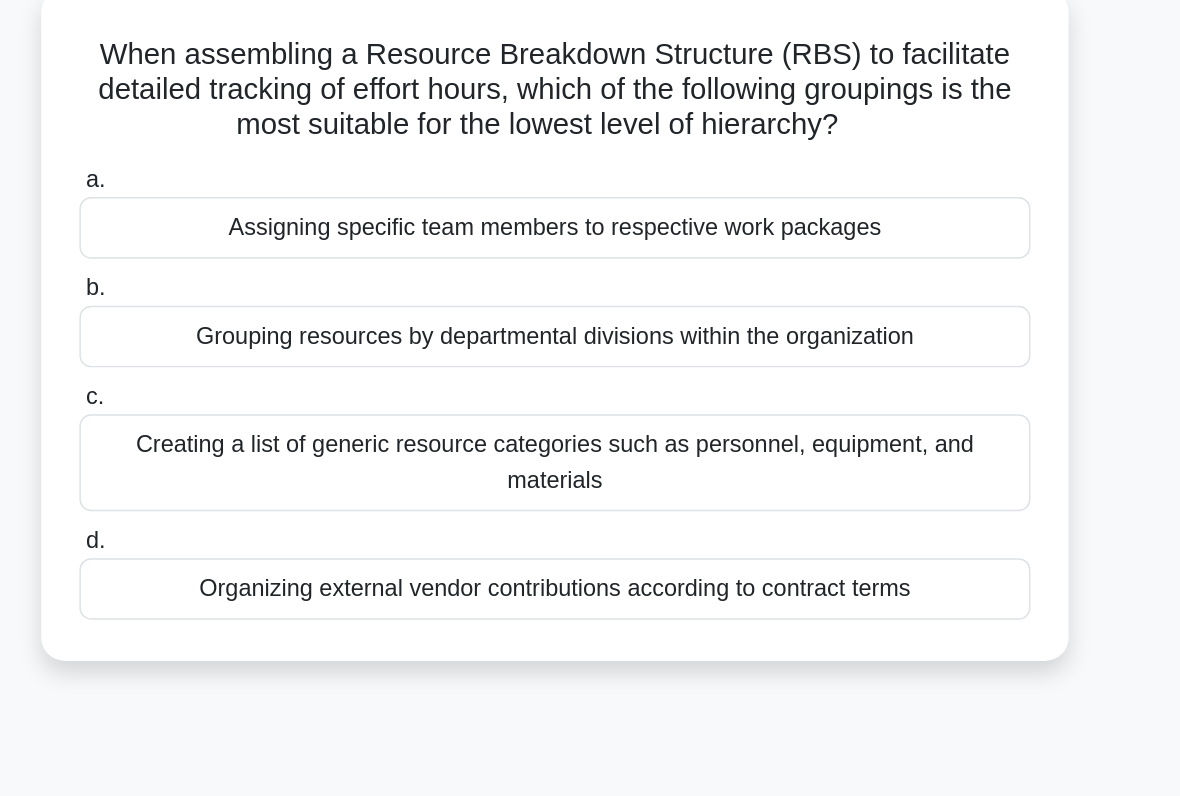 click on "Organizing external vendor contributions according to contract terms" at bounding box center [590, 526] 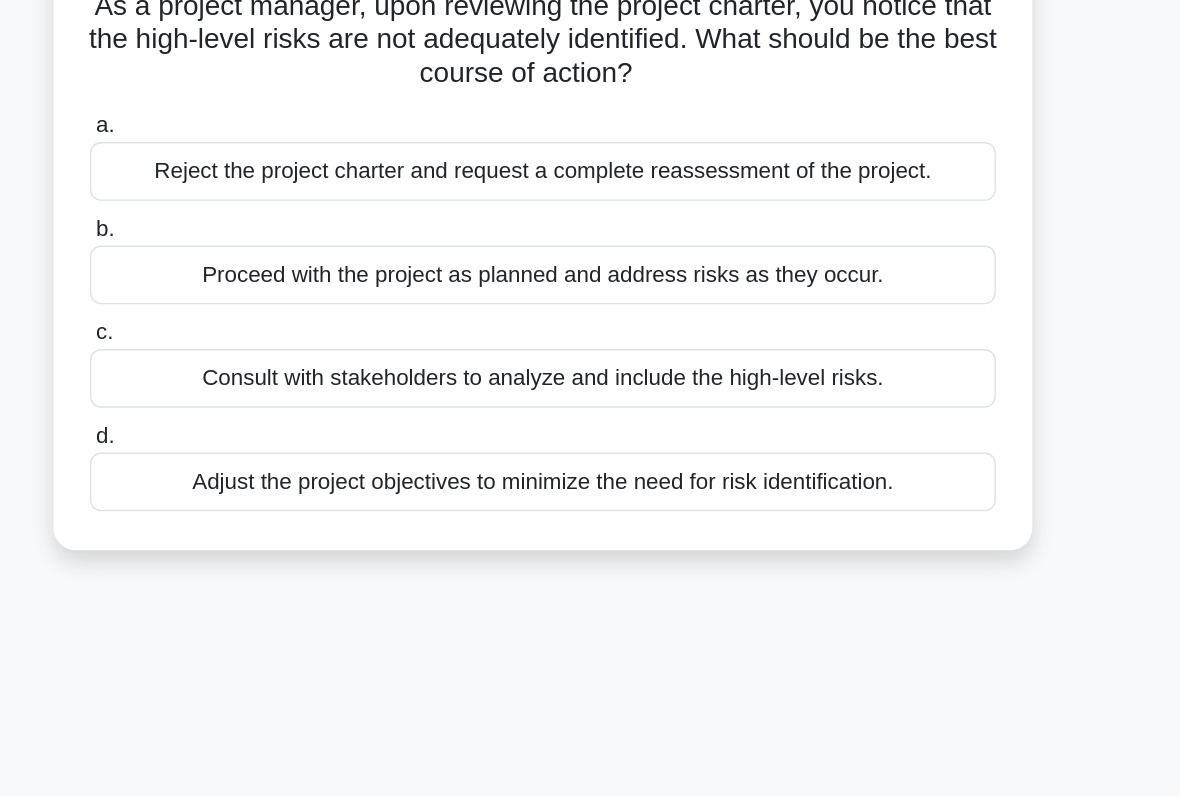 click on "Adjust the project objectives to minimize the need for risk identification." at bounding box center [590, 502] 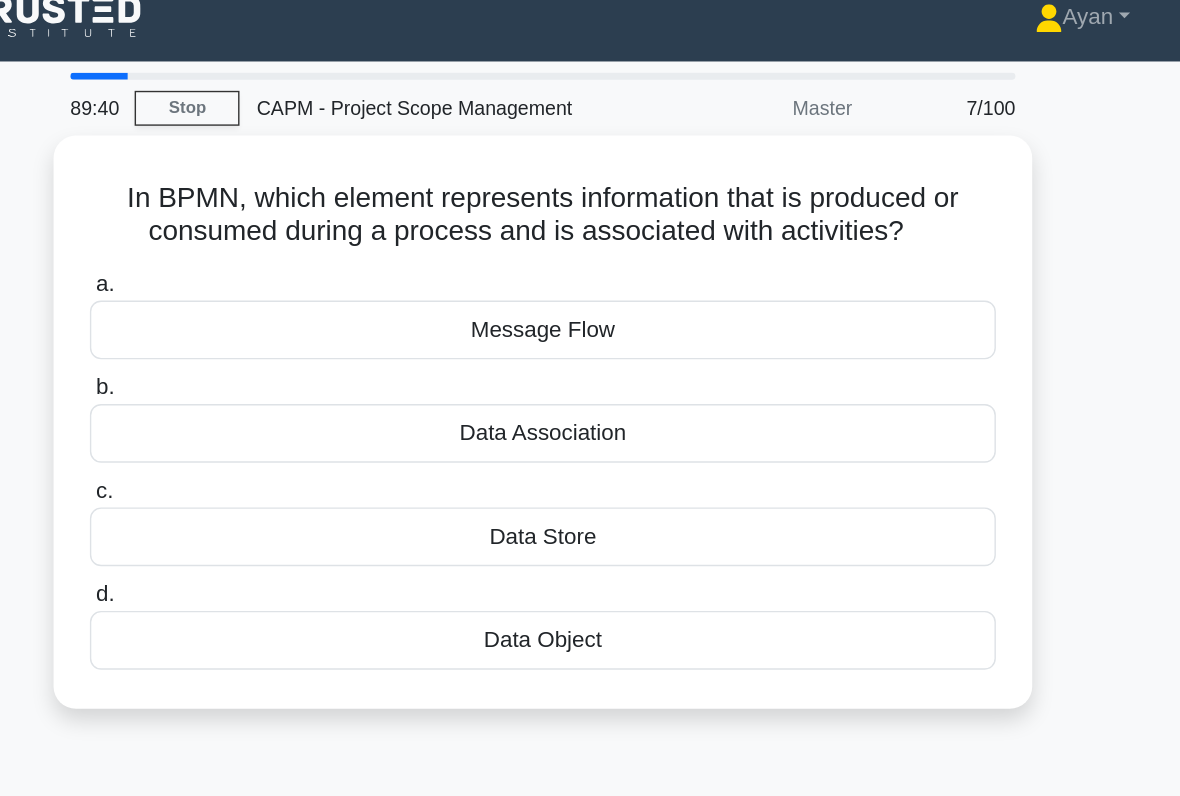 click on "Message Flow" at bounding box center [590, 256] 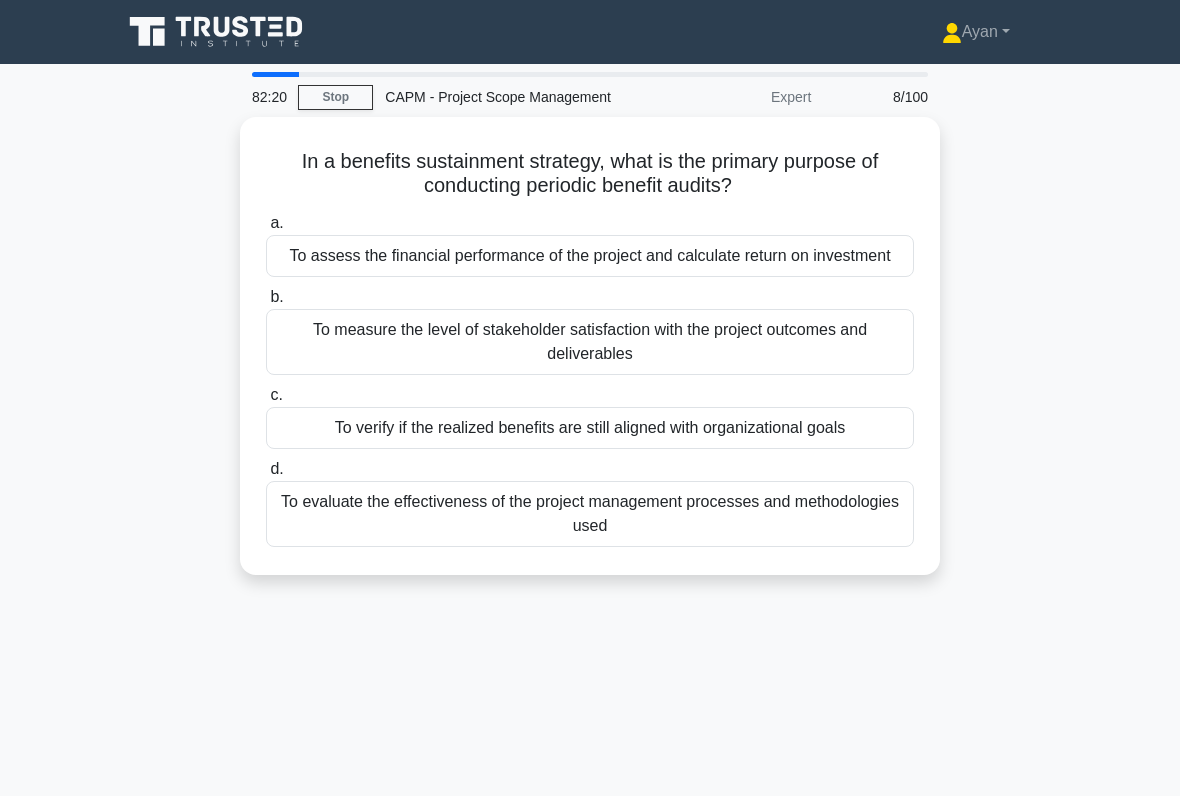 click on "Stop" at bounding box center (335, 97) 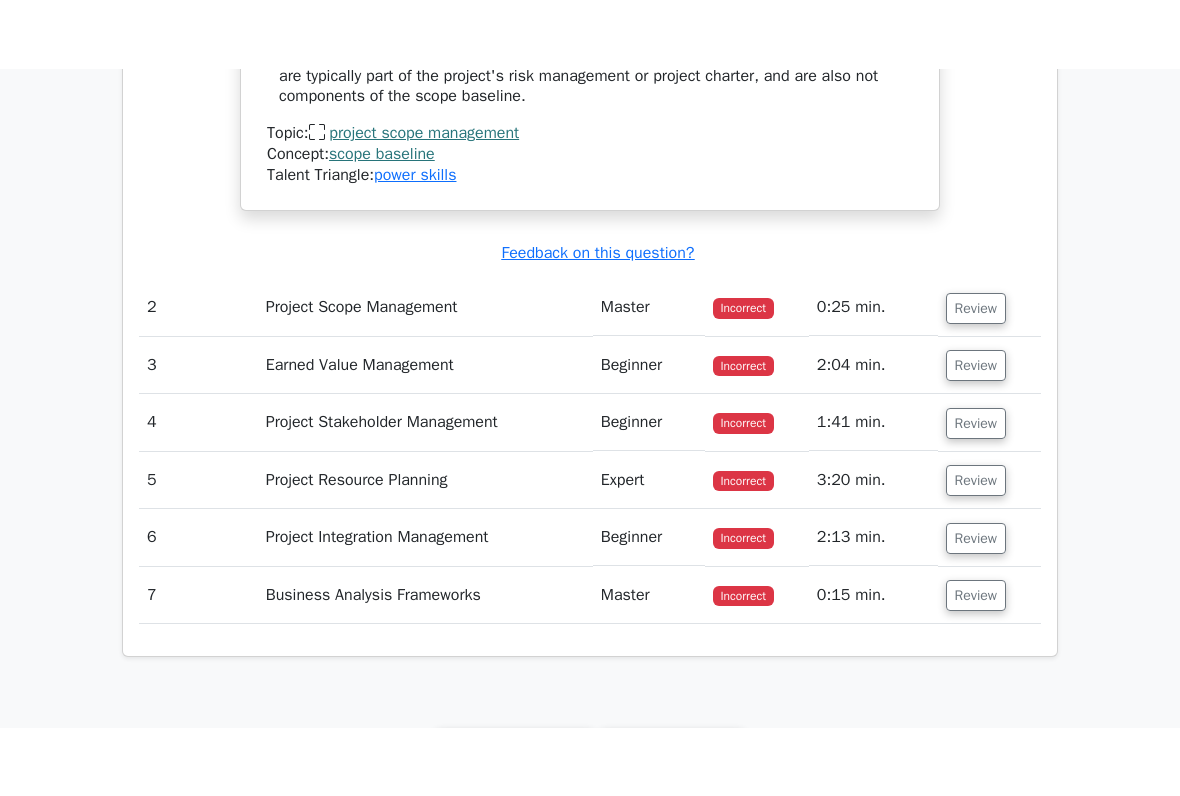 scroll, scrollTop: 1927, scrollLeft: 0, axis: vertical 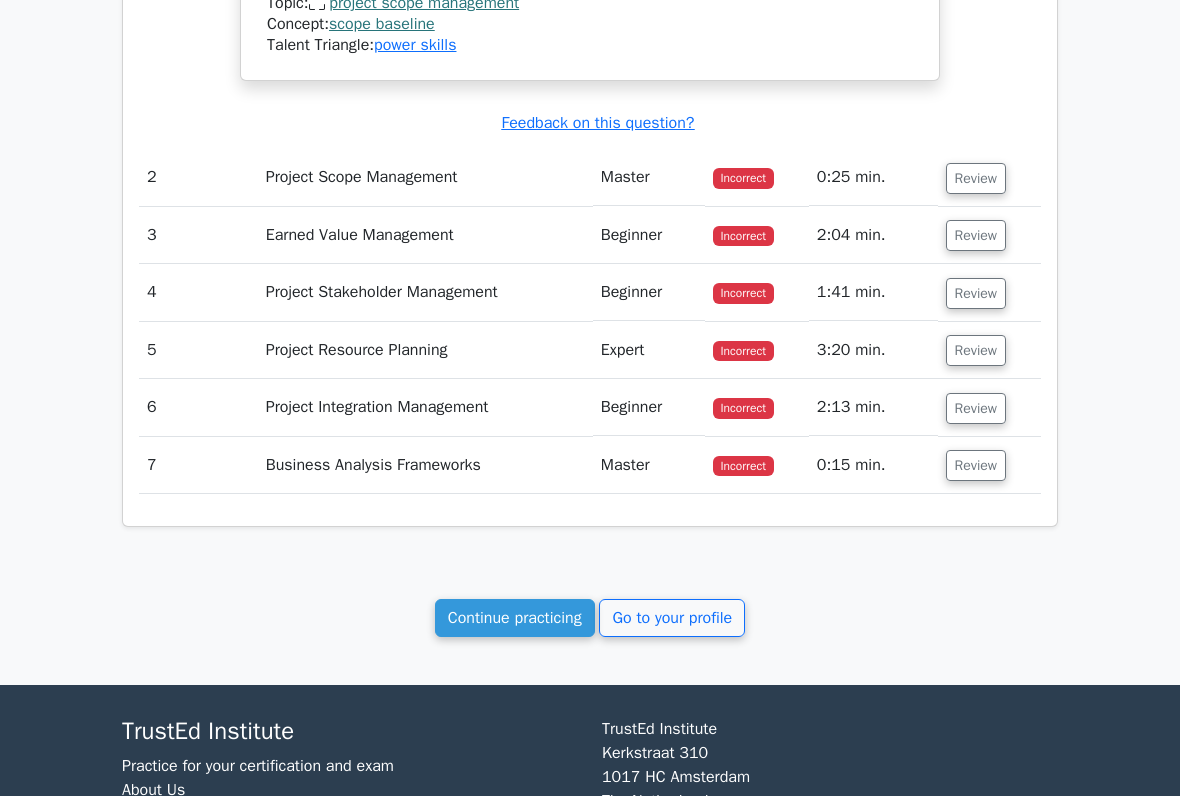 click on "Review" at bounding box center [976, 178] 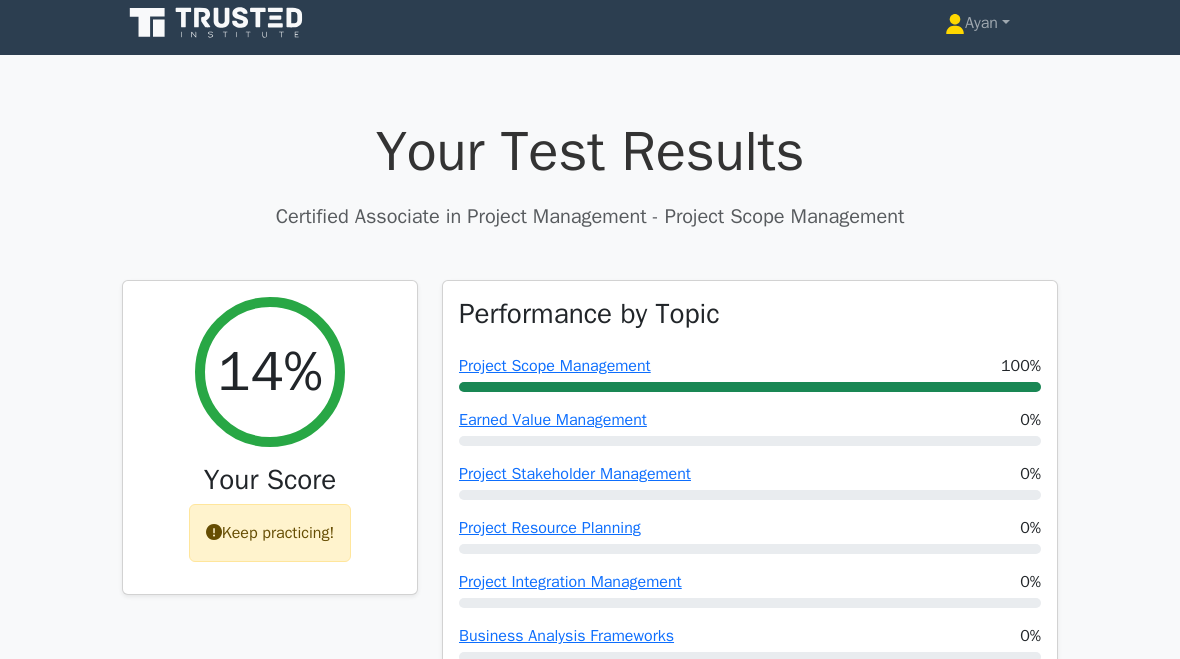 scroll, scrollTop: 0, scrollLeft: 0, axis: both 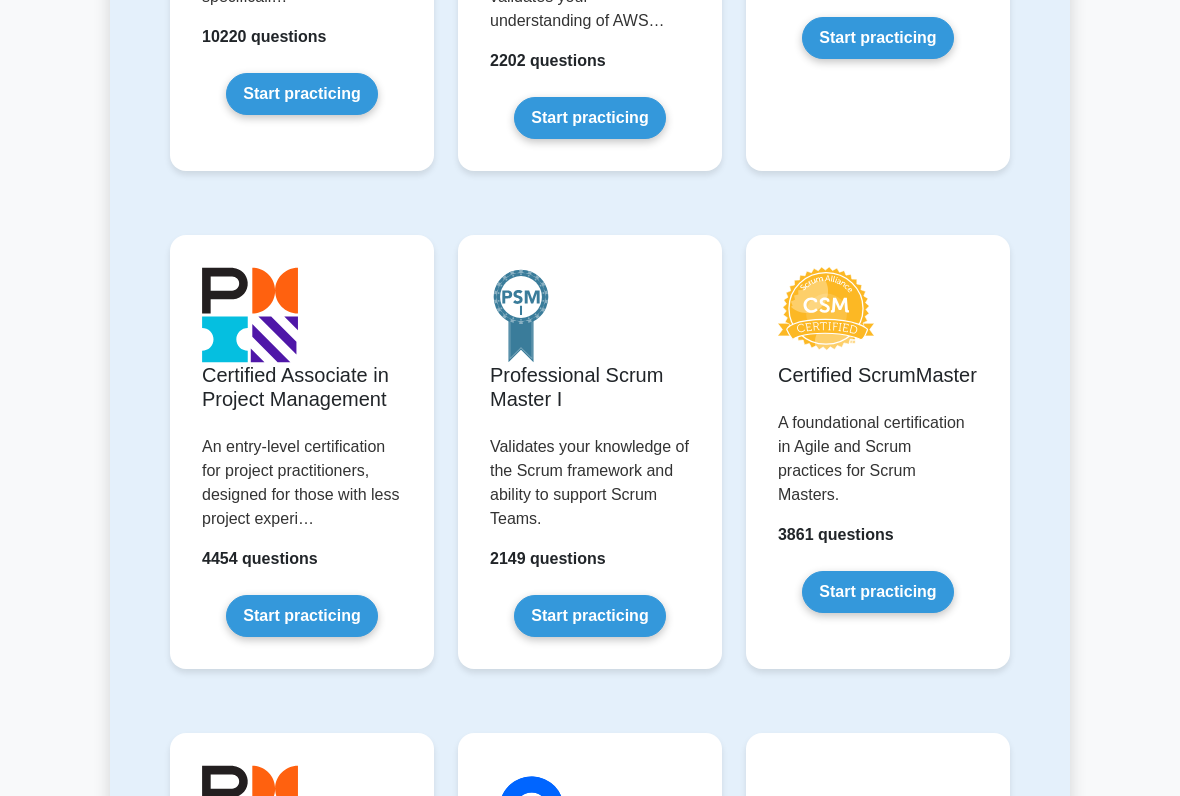 click on "Start practicing" at bounding box center [301, 616] 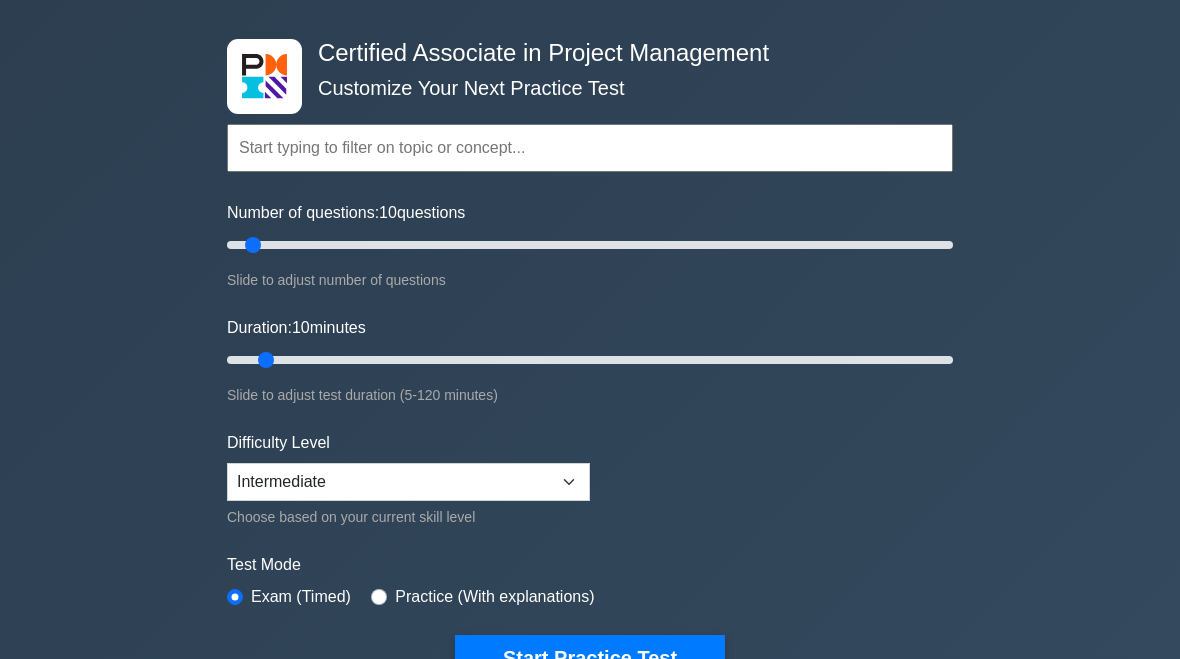 scroll, scrollTop: 72, scrollLeft: 0, axis: vertical 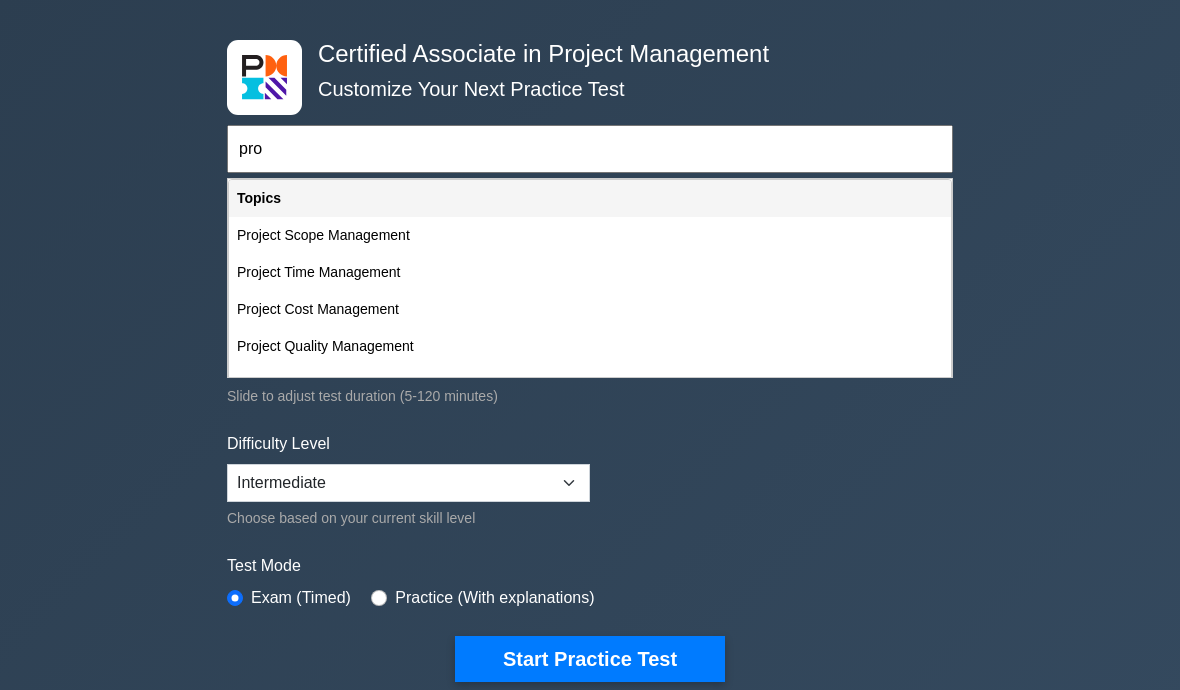 click on "Project Scope Management" at bounding box center (590, 235) 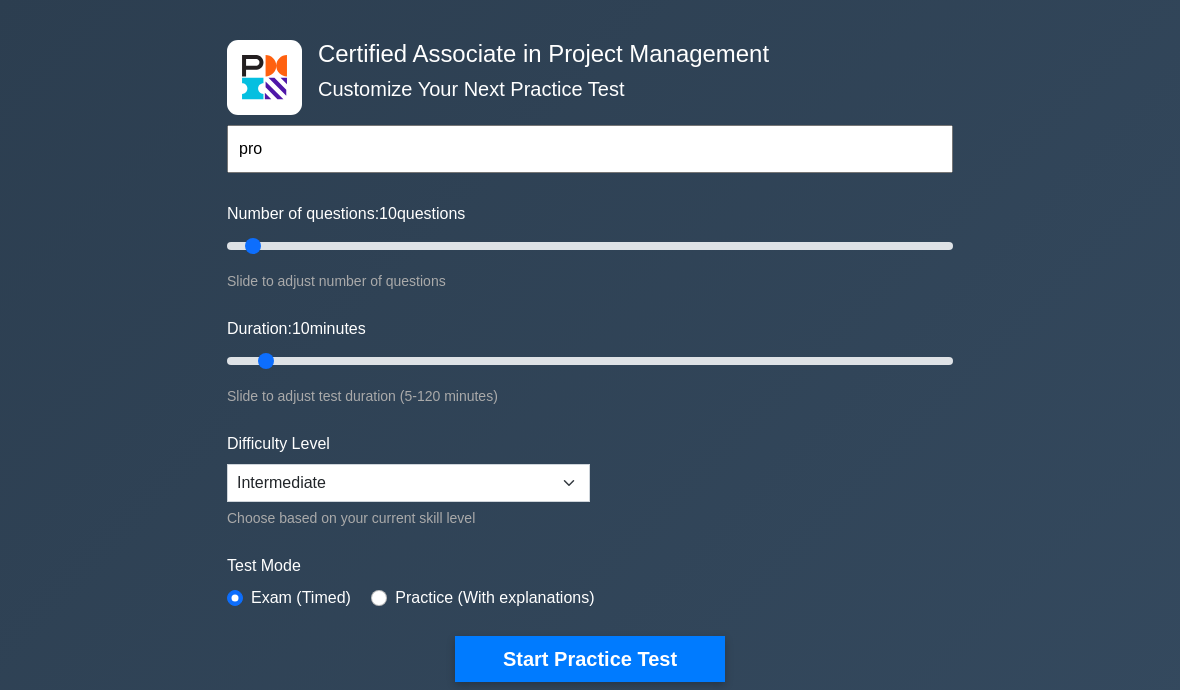 type on "Project Scope Management" 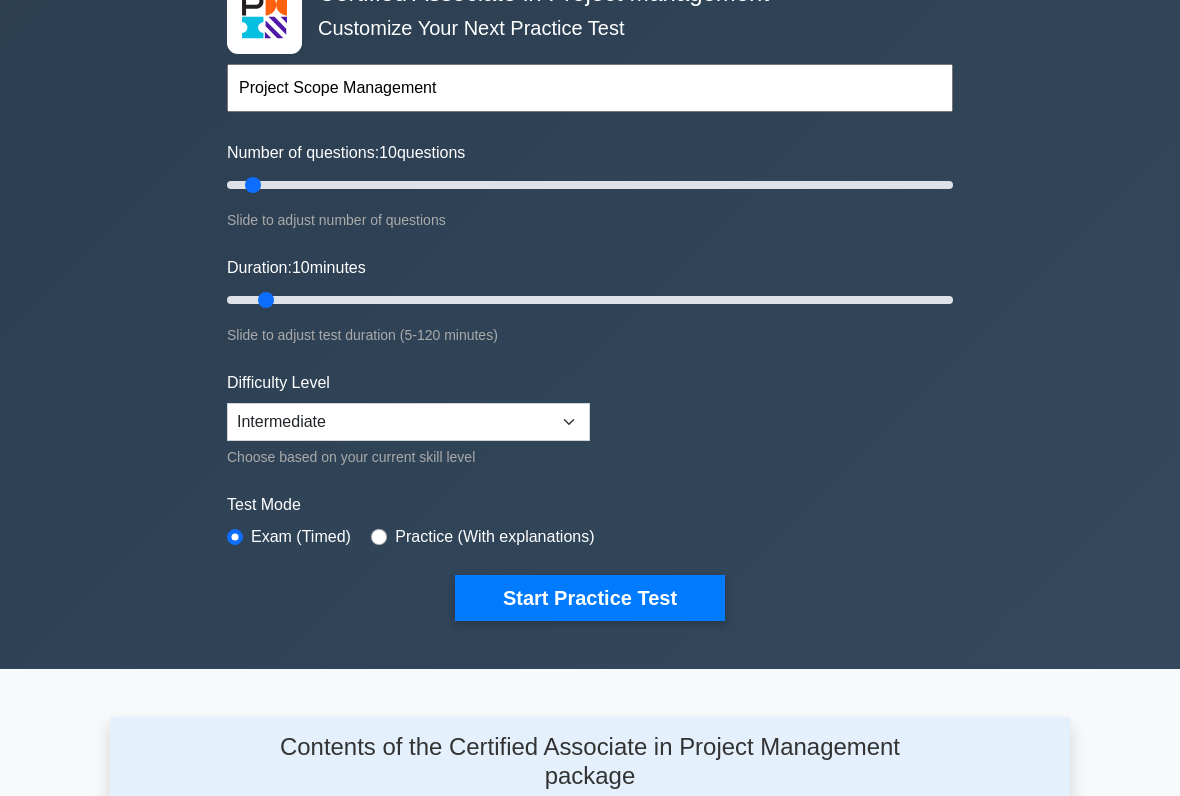 scroll, scrollTop: 176, scrollLeft: 0, axis: vertical 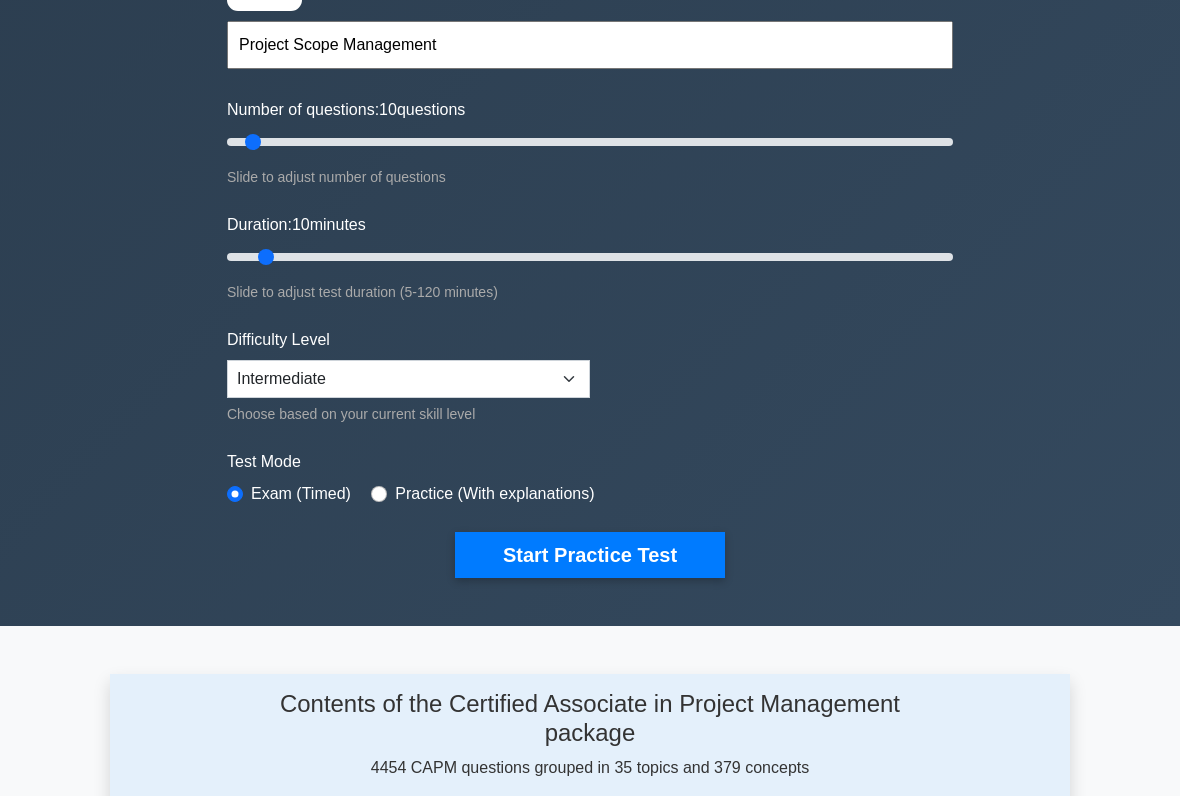 click on "Start Practice Test" at bounding box center (590, 555) 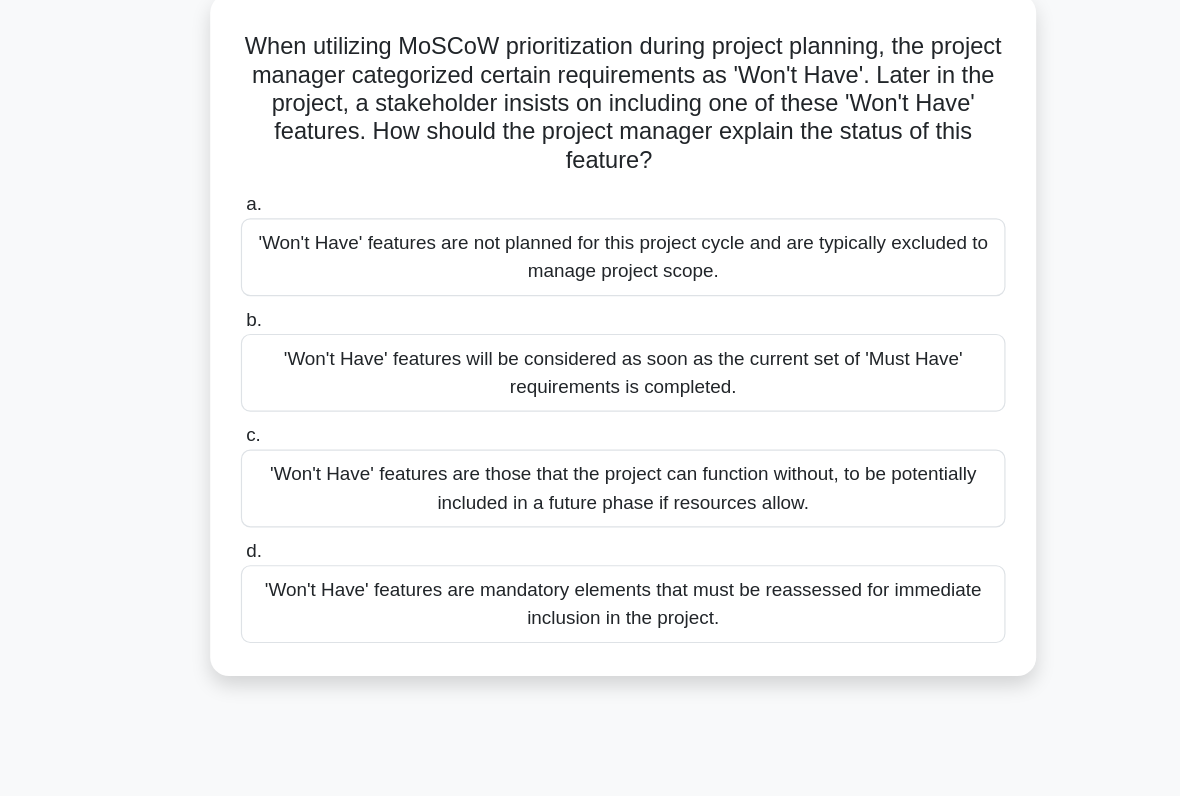 scroll, scrollTop: 2, scrollLeft: 0, axis: vertical 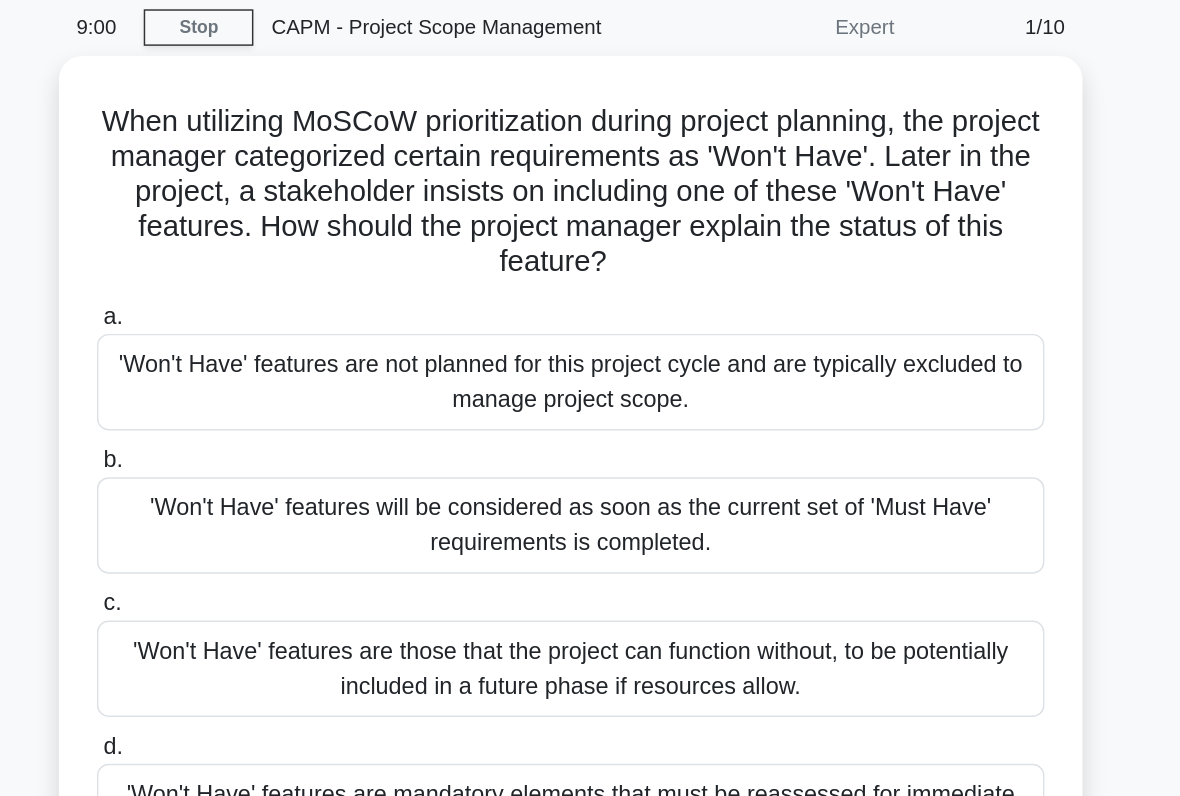 click on "'Won't Have' features are not planned for this project cycle and are typically excluded to manage project scope." at bounding box center (590, 338) 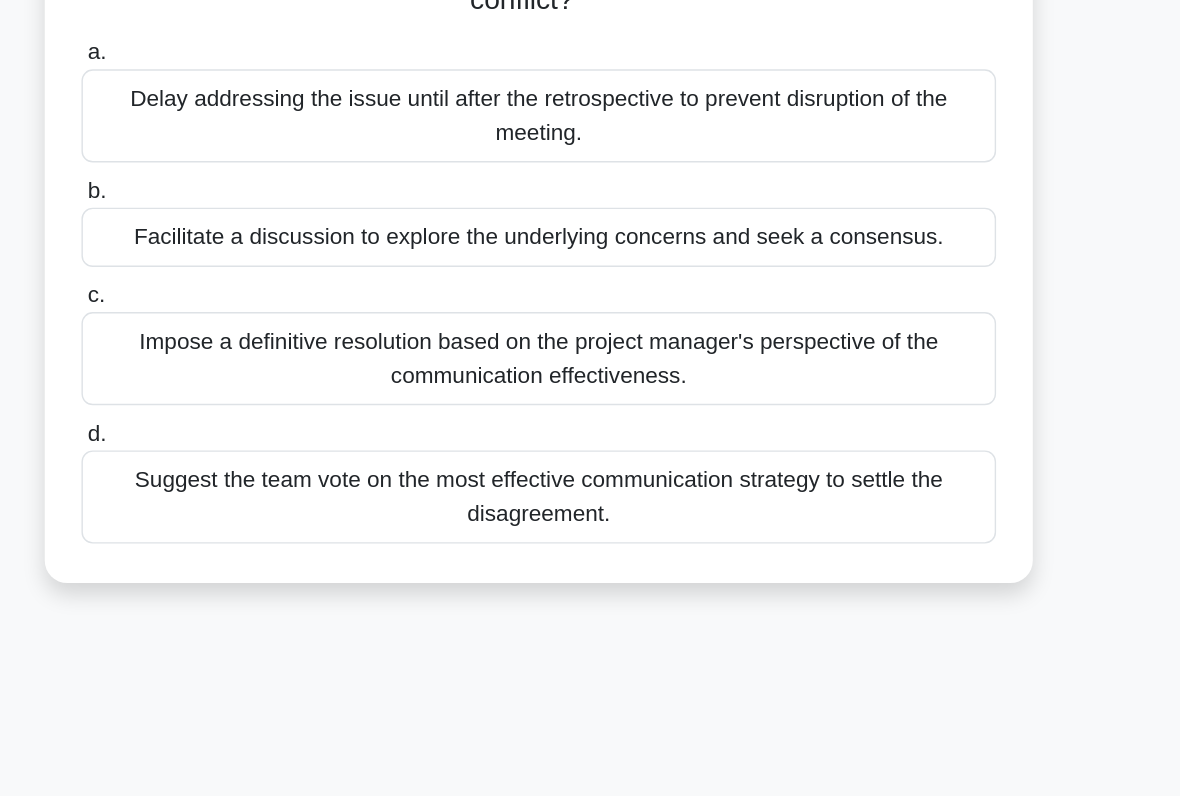 scroll, scrollTop: 25, scrollLeft: 0, axis: vertical 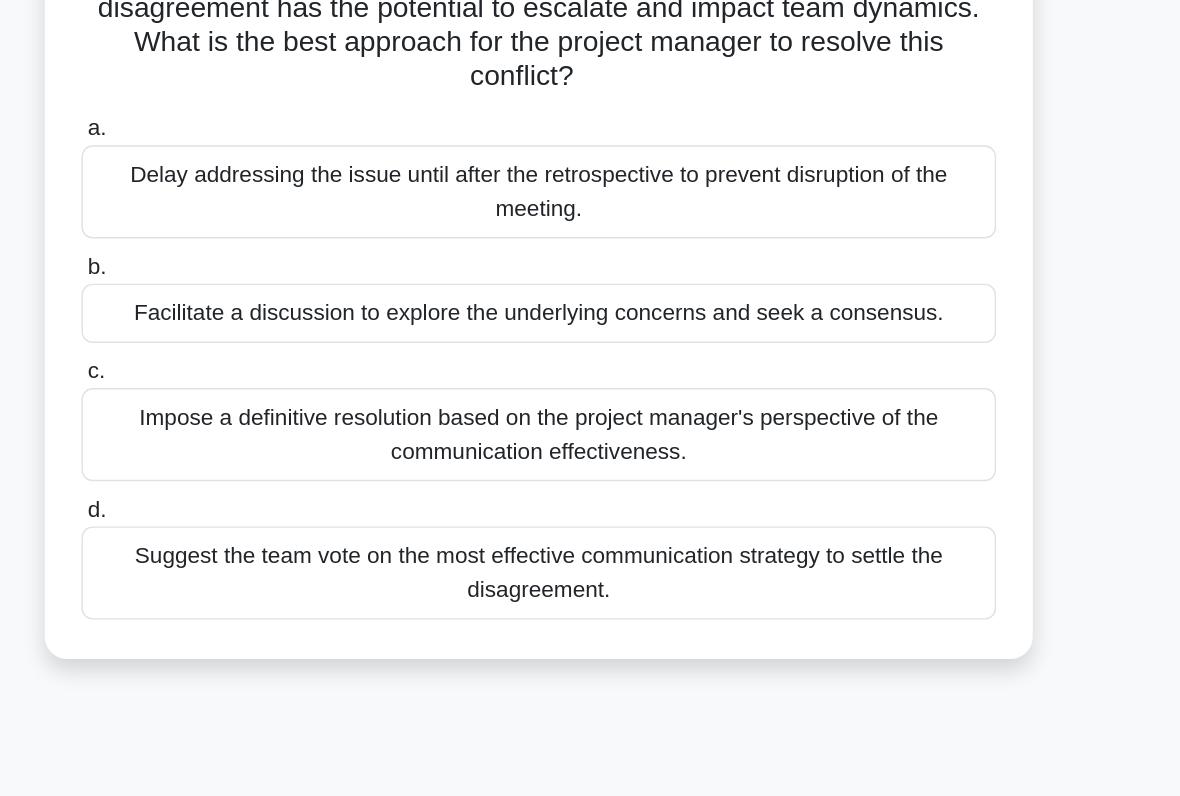 click on "Facilitate a discussion to explore the underlying concerns and seek a consensus." at bounding box center (590, 401) 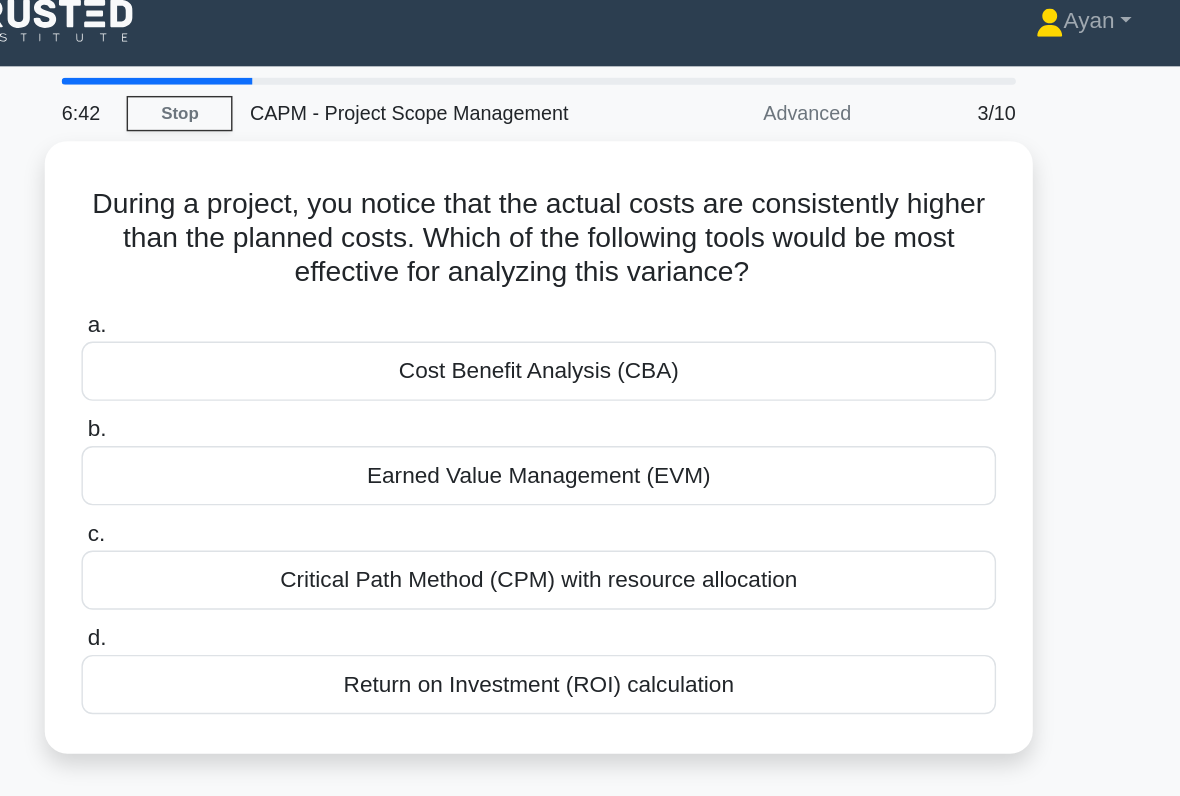 scroll, scrollTop: 0, scrollLeft: 0, axis: both 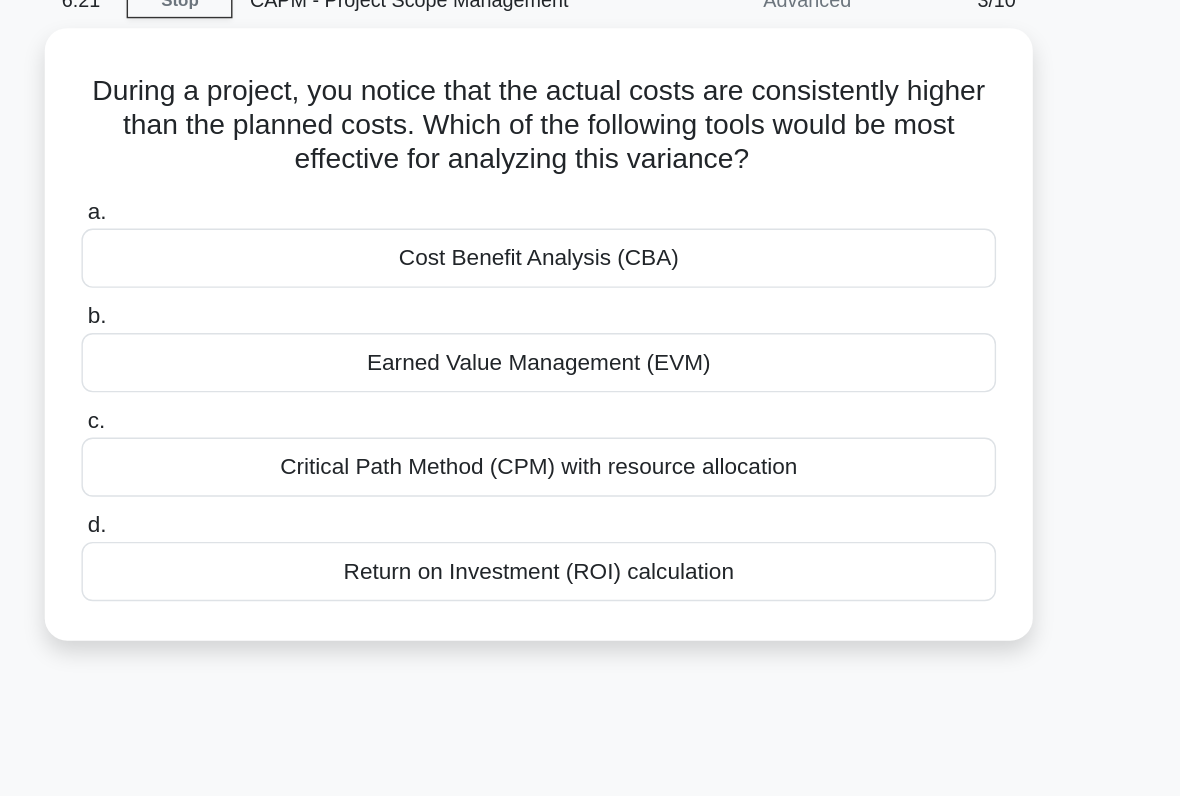 click on "Earned Value Management (EVM)" at bounding box center [590, 354] 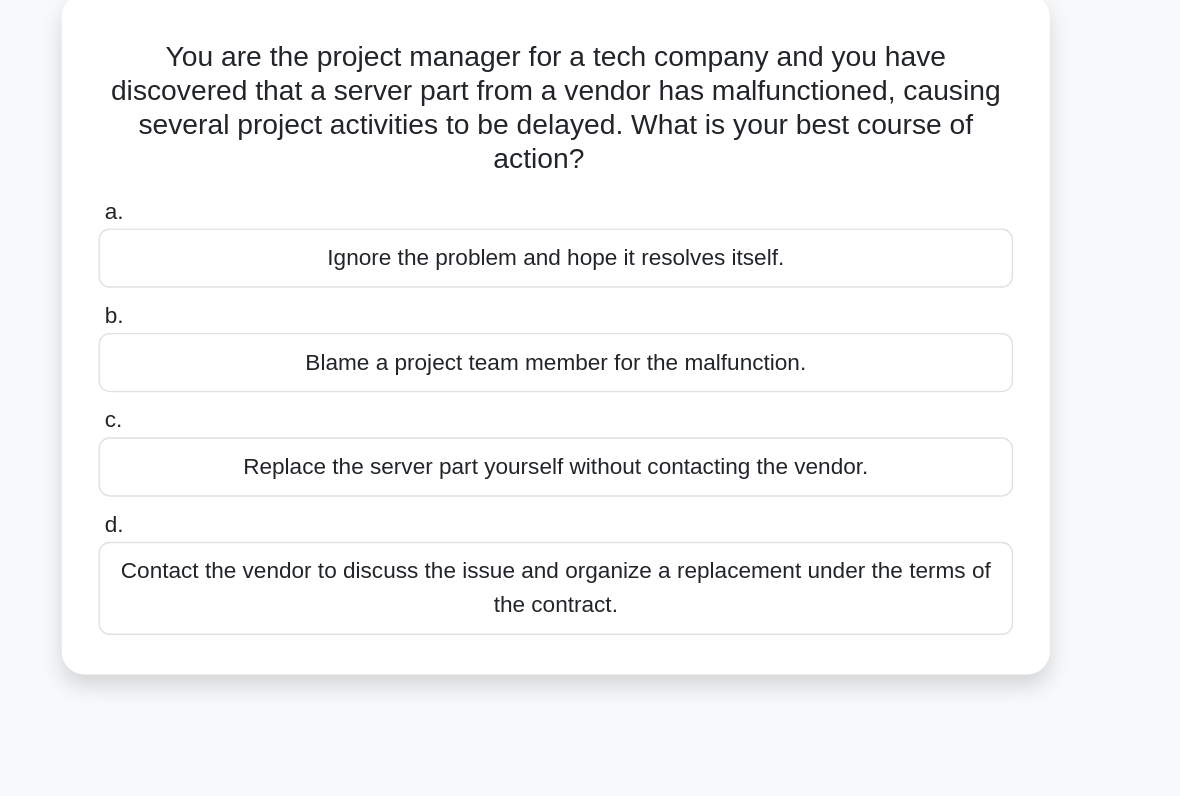 click on "Contact the vendor to discuss the issue and organize a replacement under the terms of the contract." at bounding box center (590, 538) 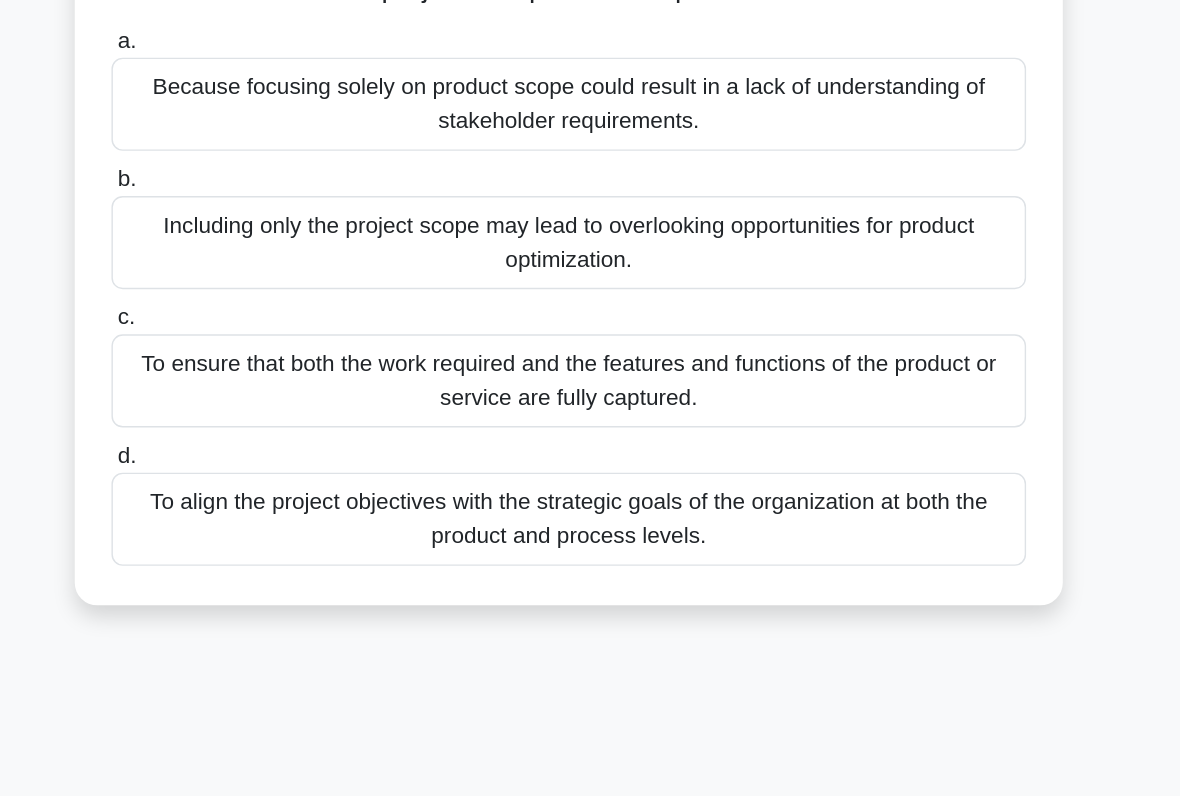 click on "To ensure that both the work required and the features and functions of the product or service are fully captured." at bounding box center (590, 464) 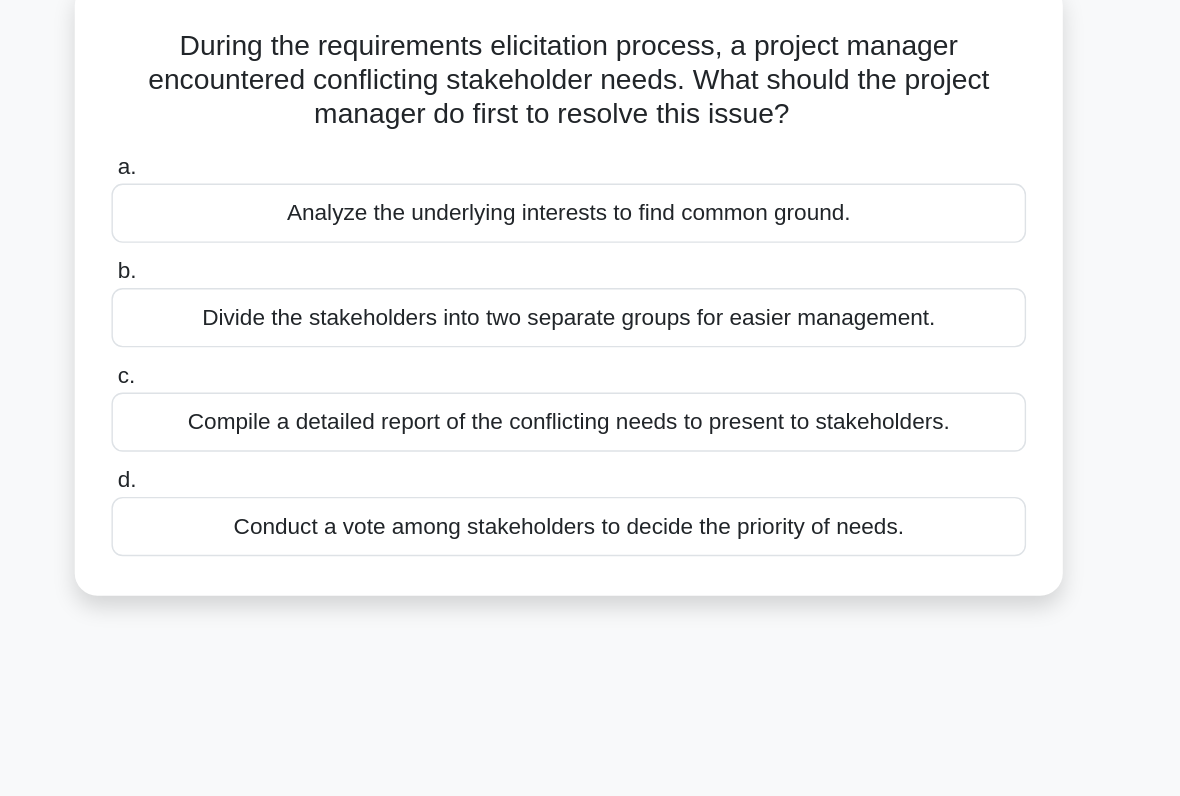 click on "Conduct a vote among stakeholders to decide the priority of needs." at bounding box center [590, 502] 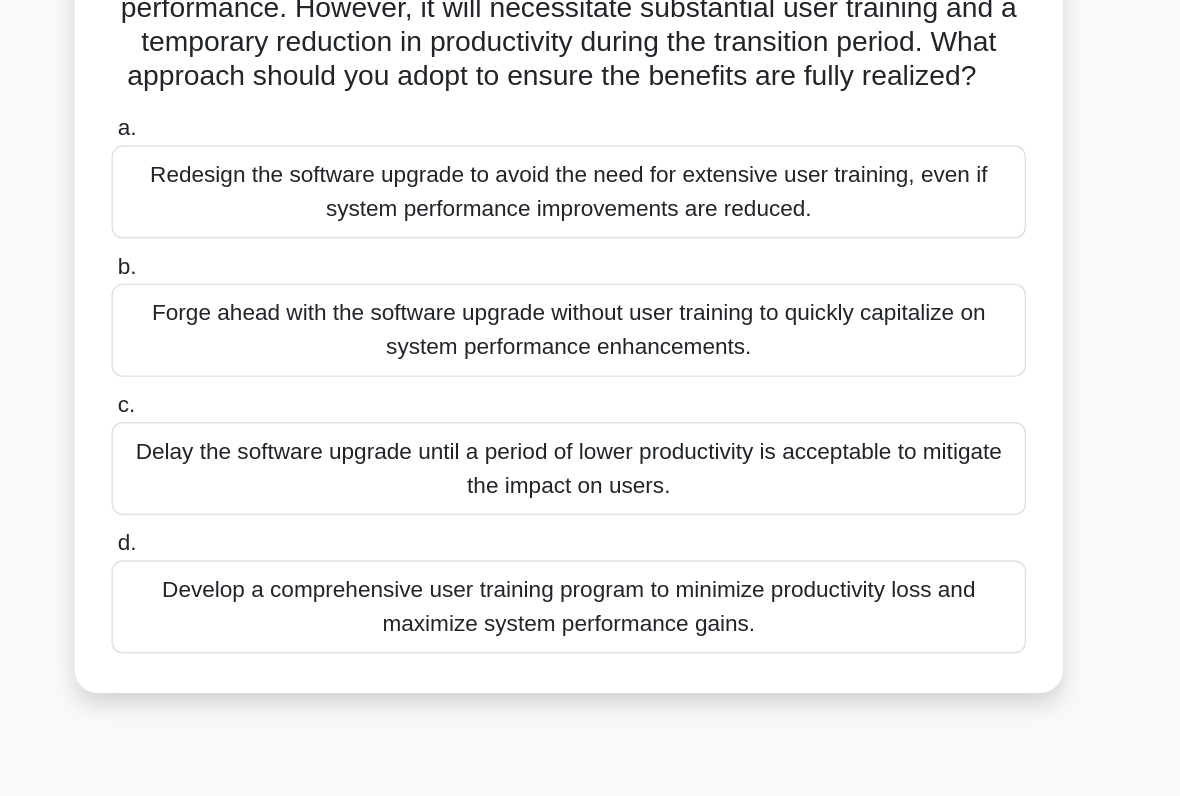 scroll, scrollTop: 4, scrollLeft: 0, axis: vertical 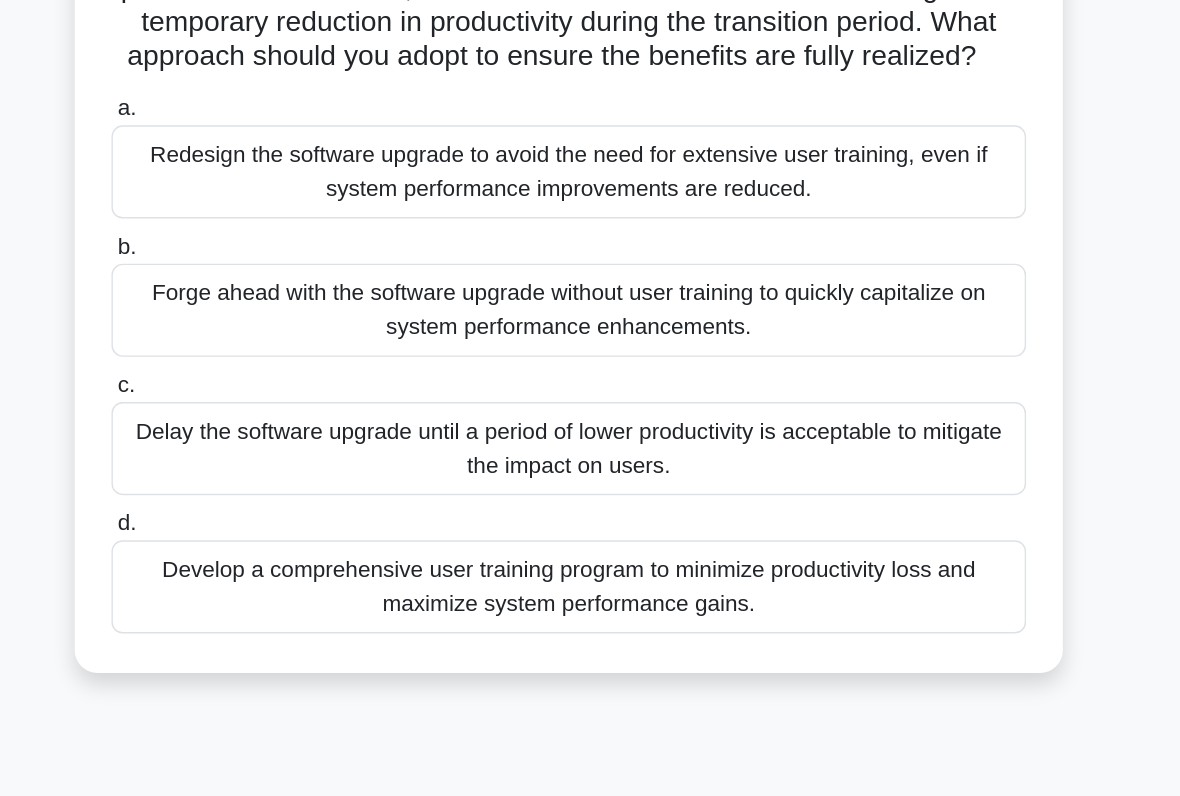 click on "Develop a comprehensive user training program to minimize productivity loss and maximize system performance gains." at bounding box center (590, 630) 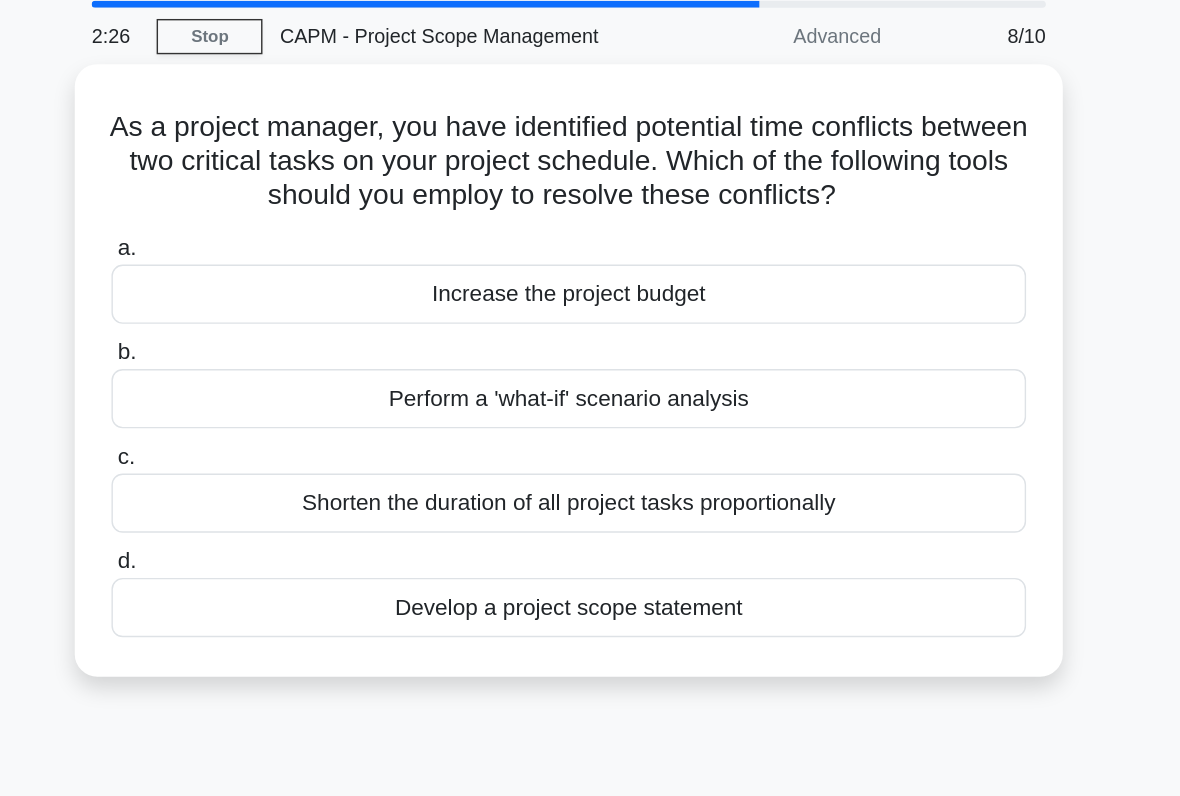 click on "Perform a 'what-if' scenario analysis" at bounding box center [590, 350] 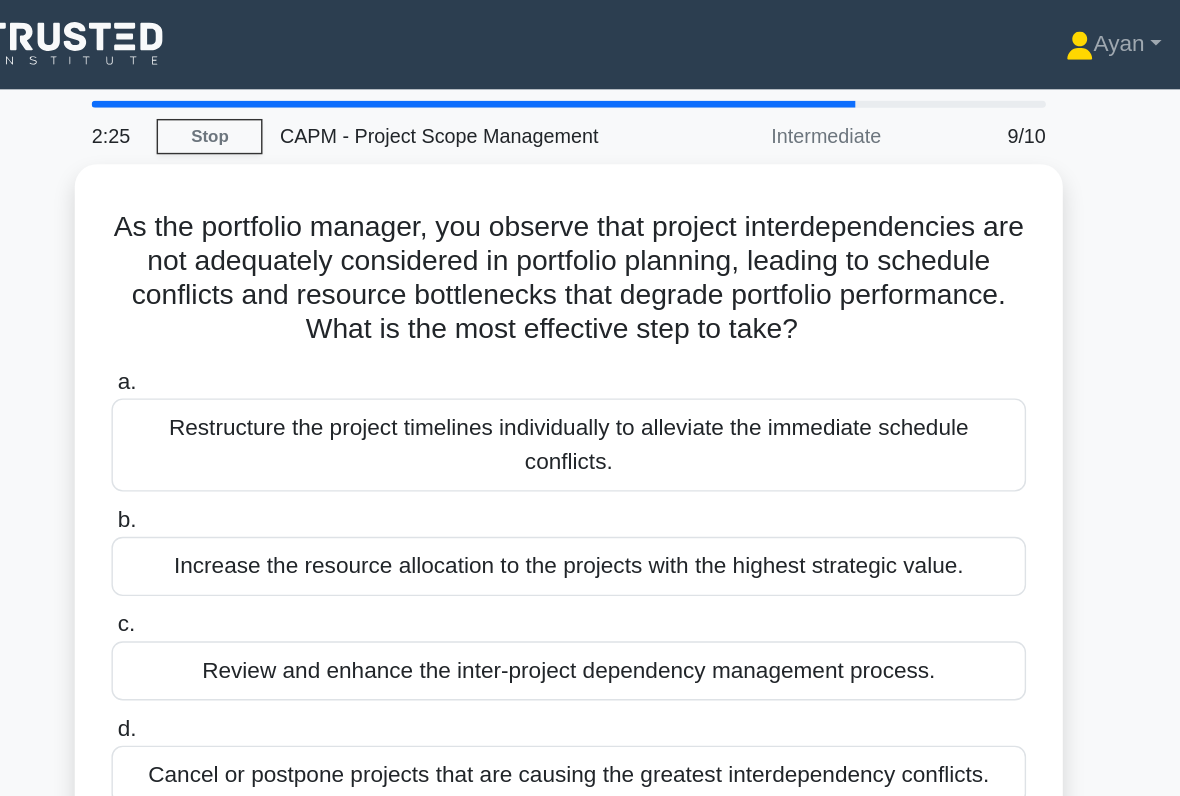 scroll, scrollTop: 0, scrollLeft: 0, axis: both 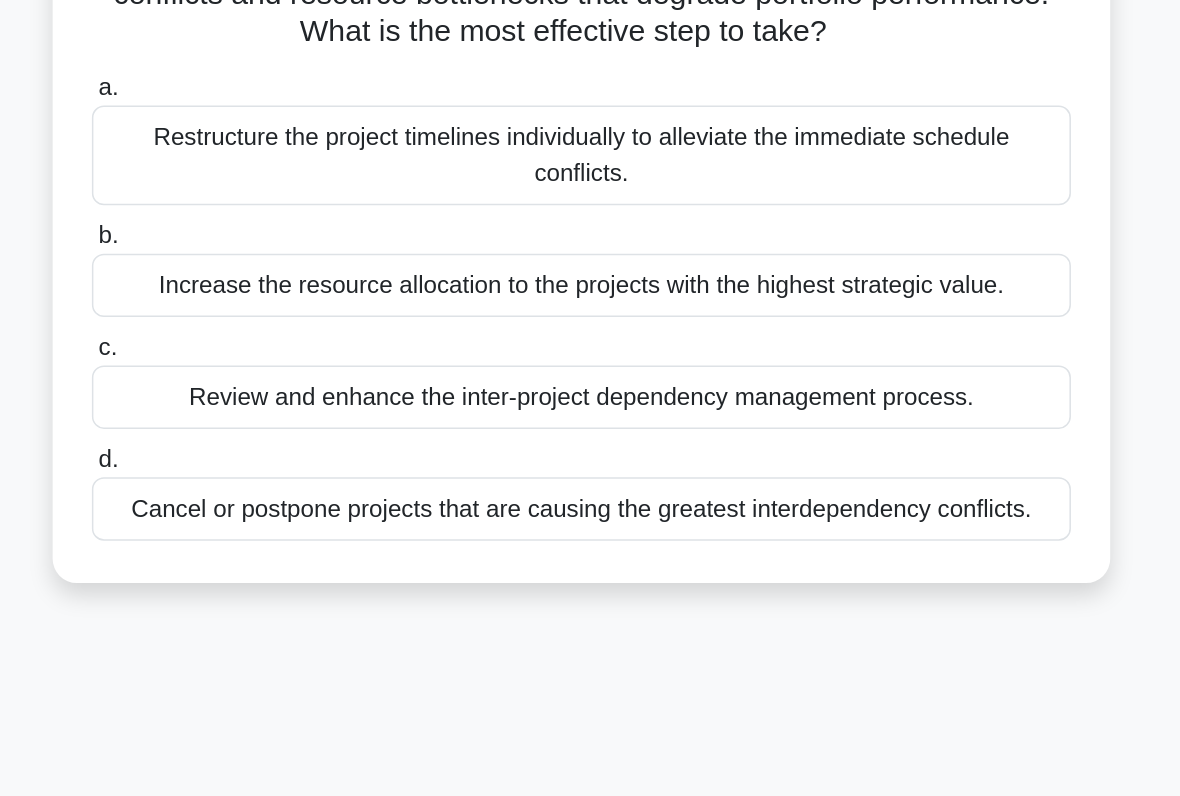 click on "Review and enhance the inter-project dependency management process." at bounding box center [590, 476] 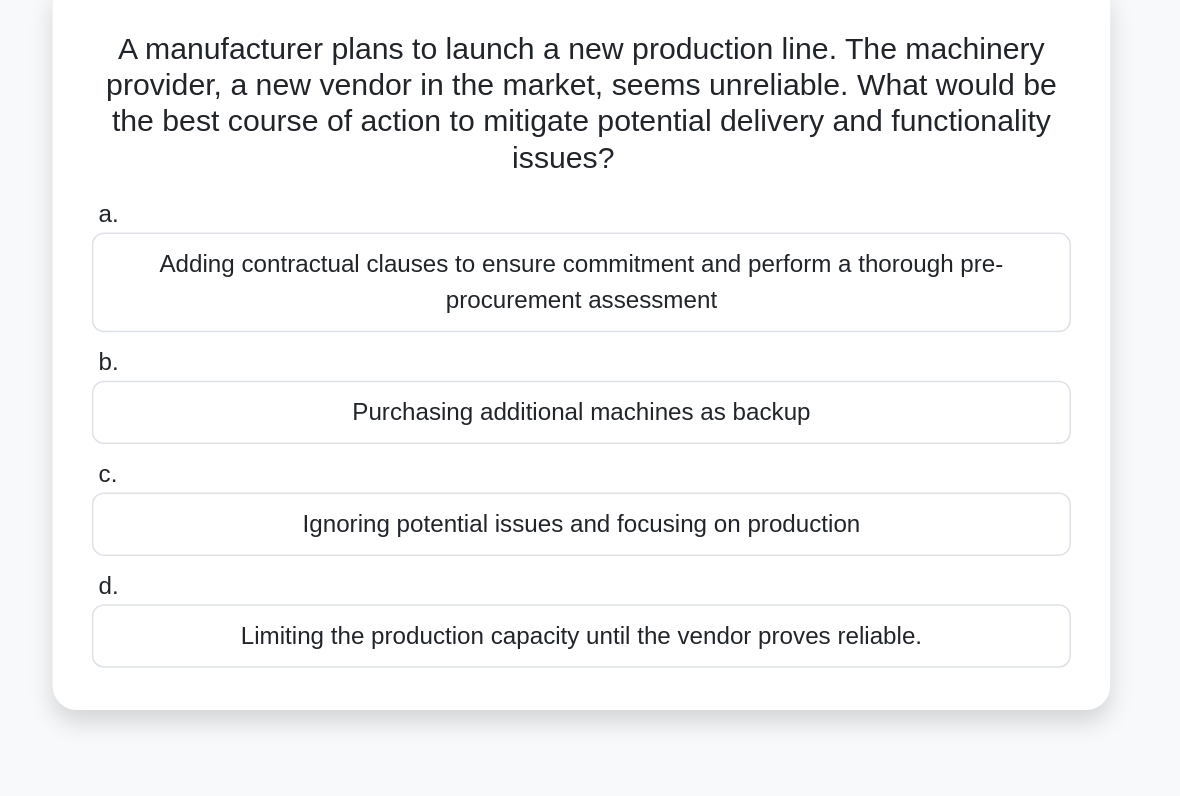 click on "Adding contractual clauses to ensure commitment and perform a thorough pre-procurement assessment" at bounding box center [590, 316] 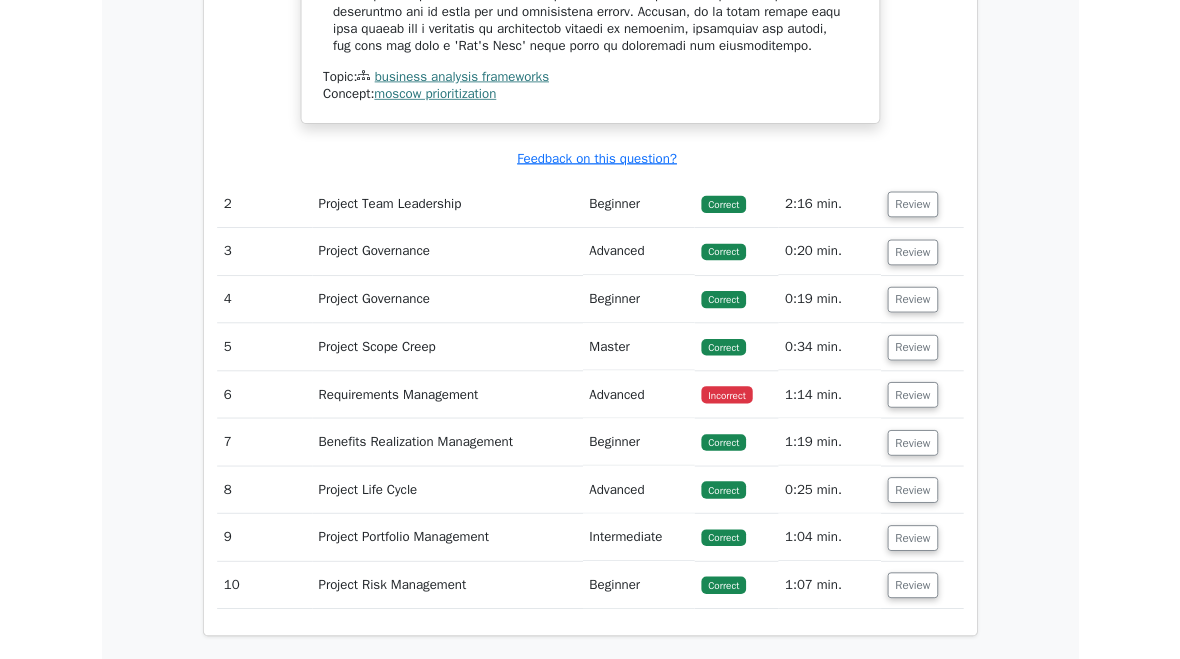 scroll, scrollTop: 2207, scrollLeft: 0, axis: vertical 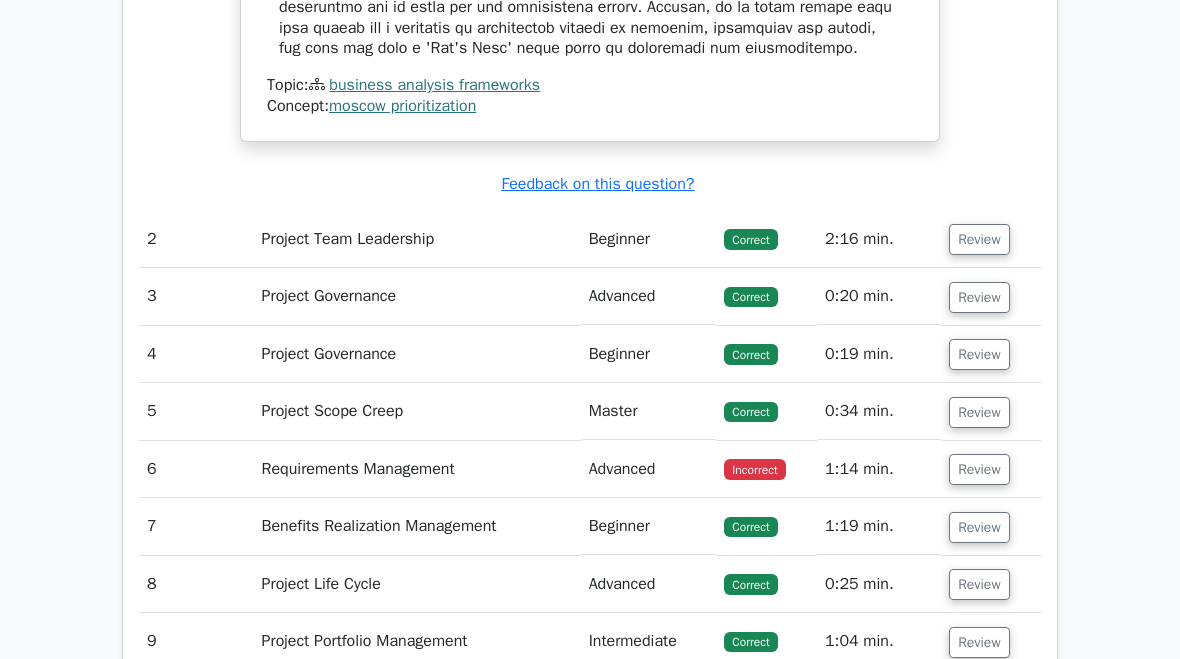 click on "Requirements Management" at bounding box center [417, 469] 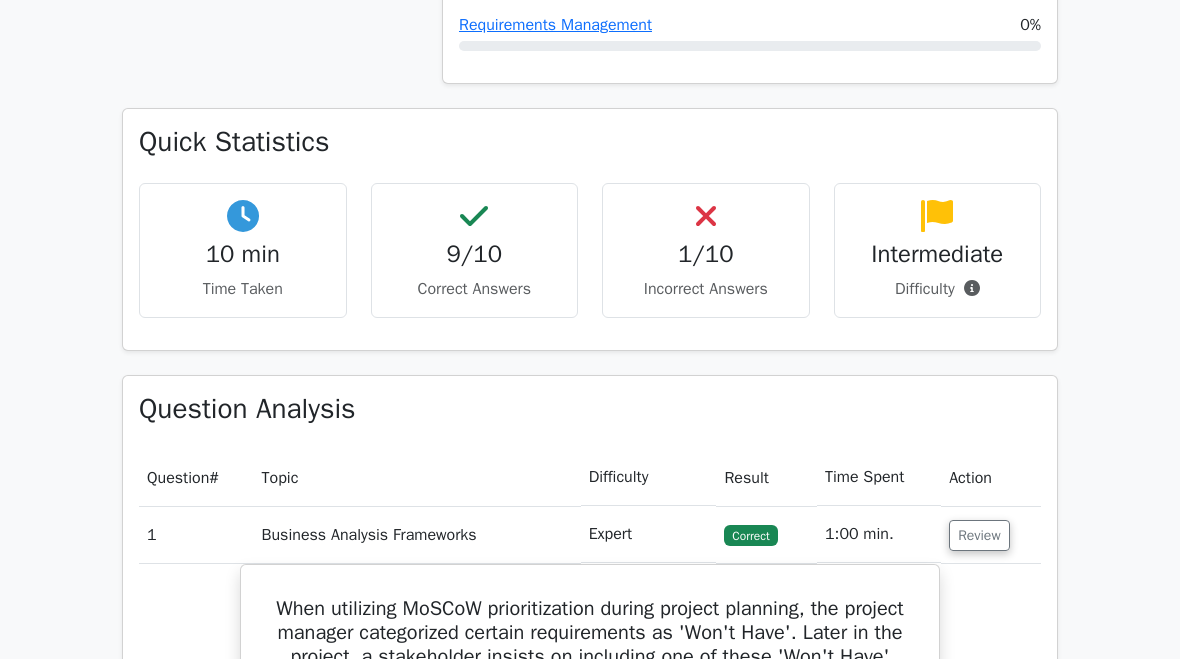 scroll, scrollTop: 781, scrollLeft: 0, axis: vertical 